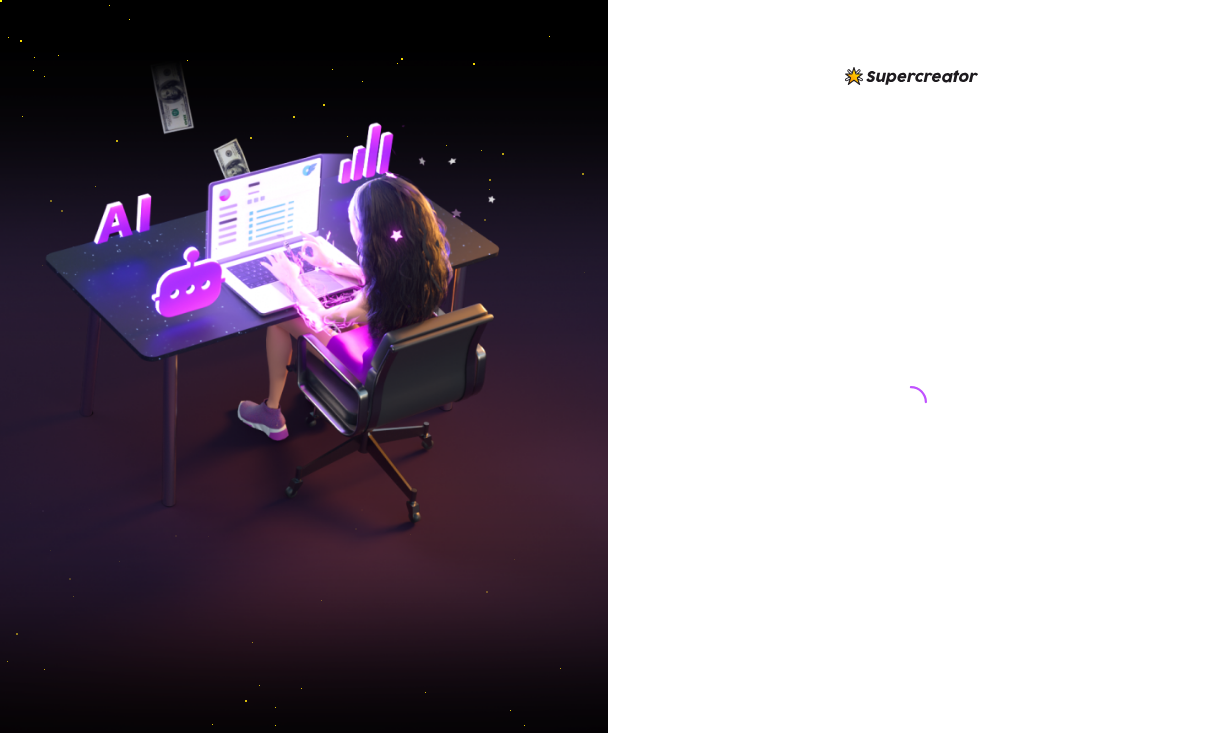 scroll, scrollTop: 0, scrollLeft: 0, axis: both 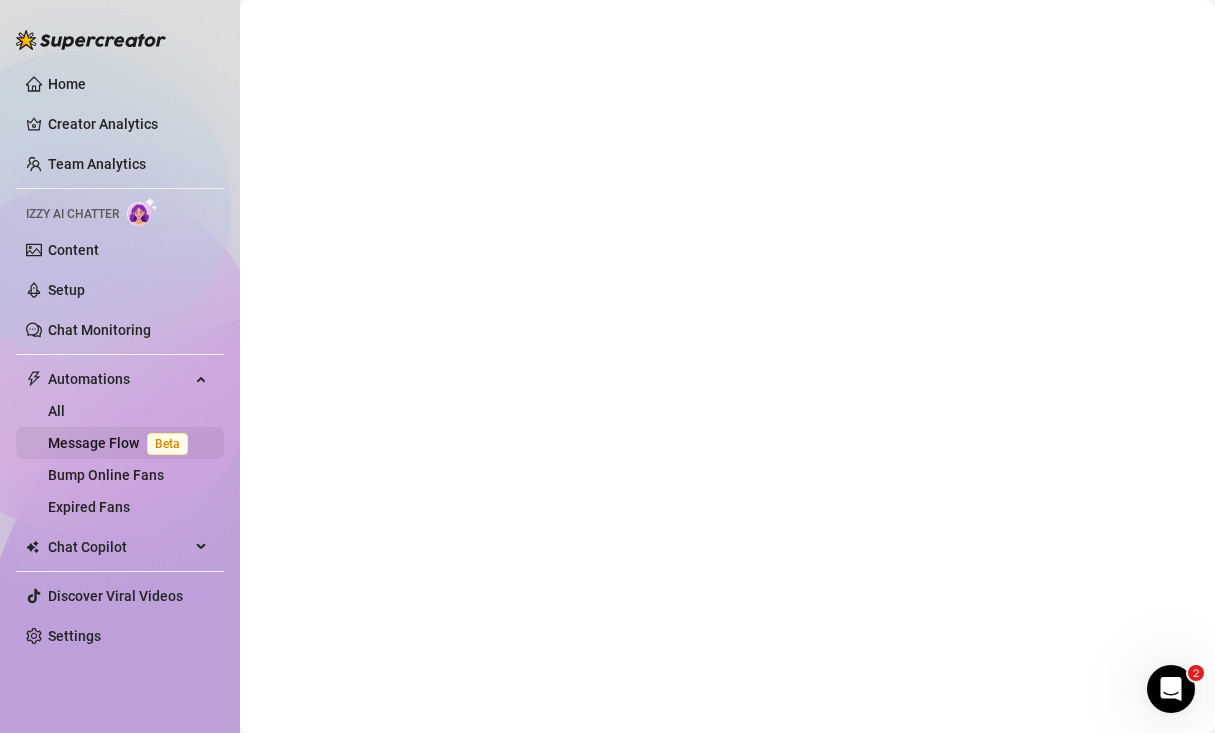 click on "Message Flow Beta" at bounding box center [122, 443] 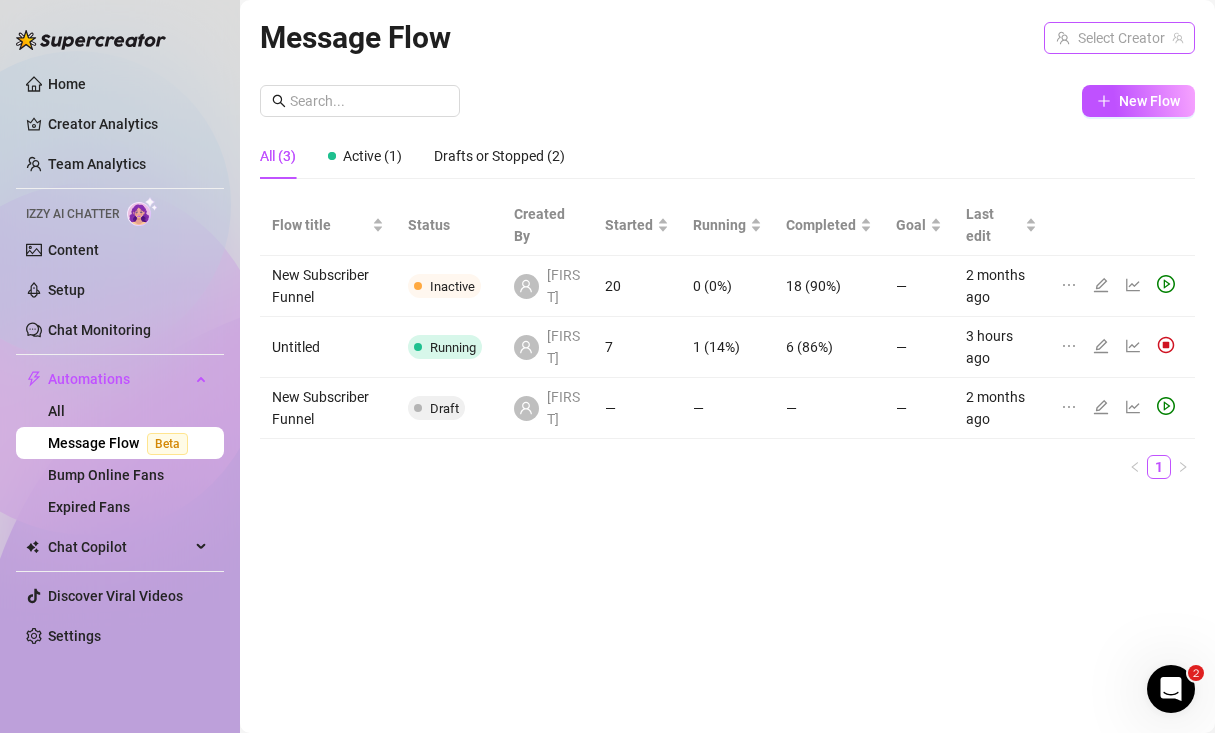 click at bounding box center [1110, 38] 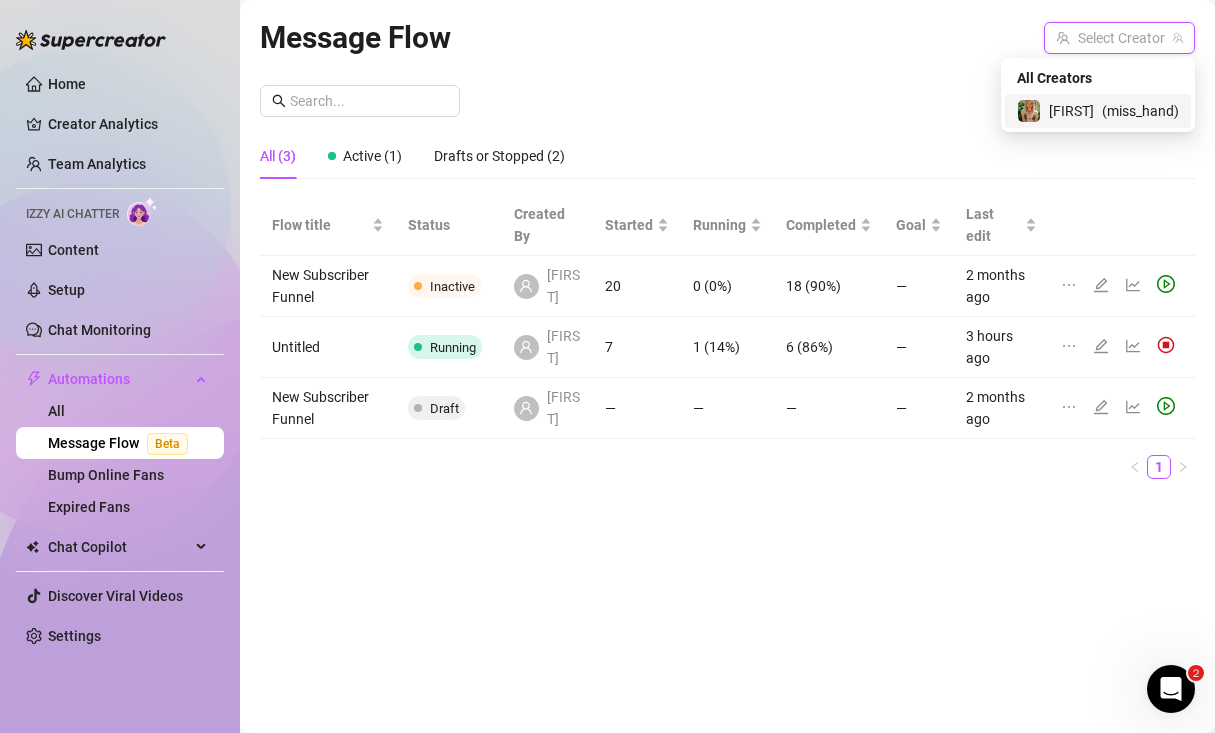 click on "[FIRST]" at bounding box center (1071, 111) 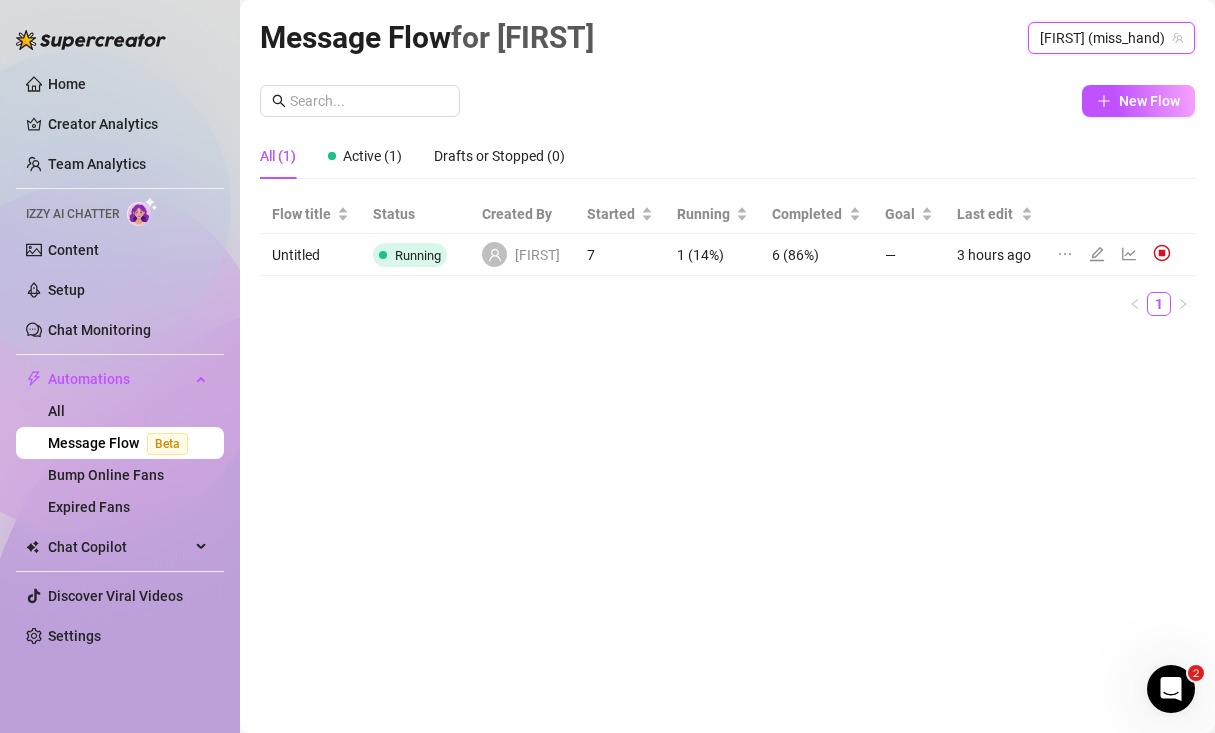 click 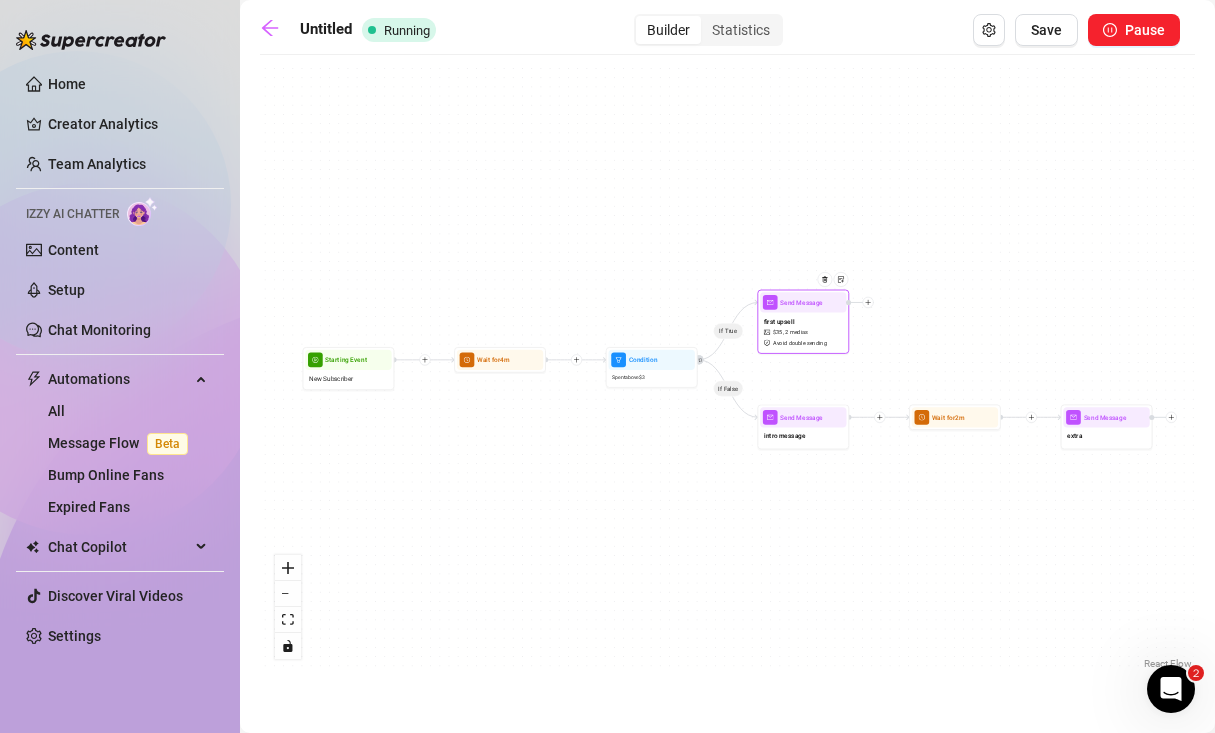 click on "first upsell  $ 35 , 2 medias Avoid double sending" at bounding box center [803, 332] 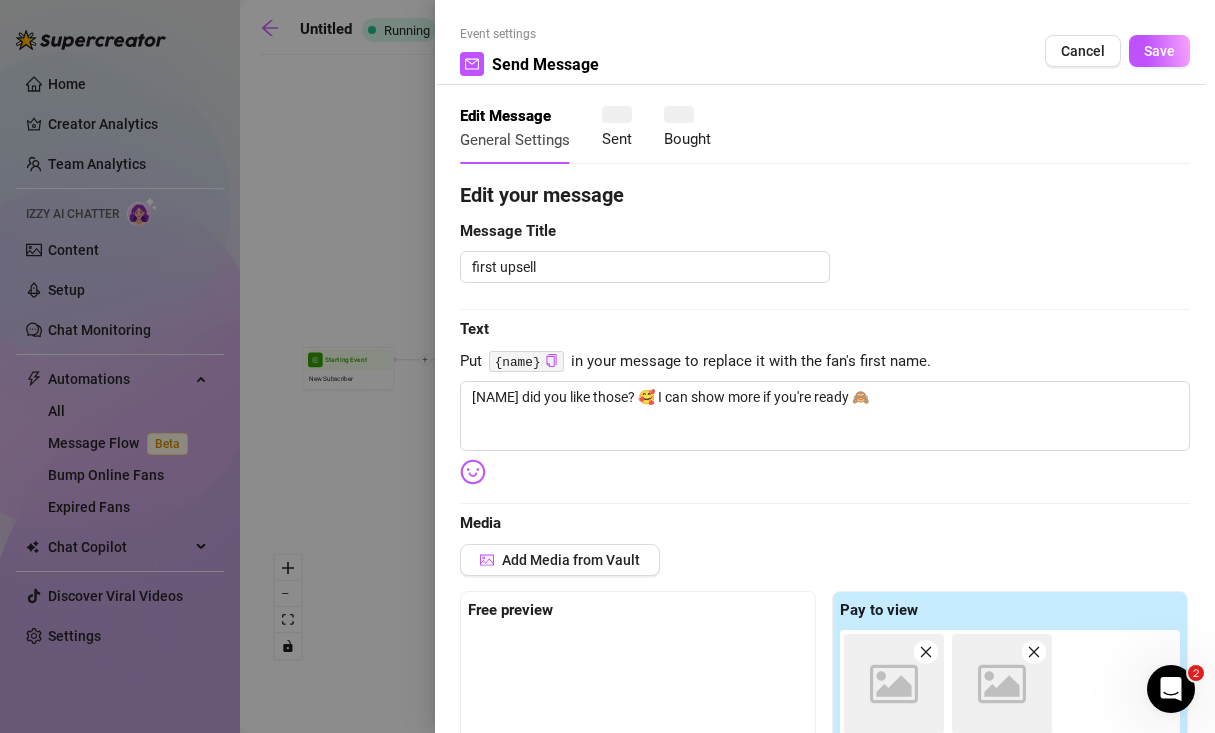 type 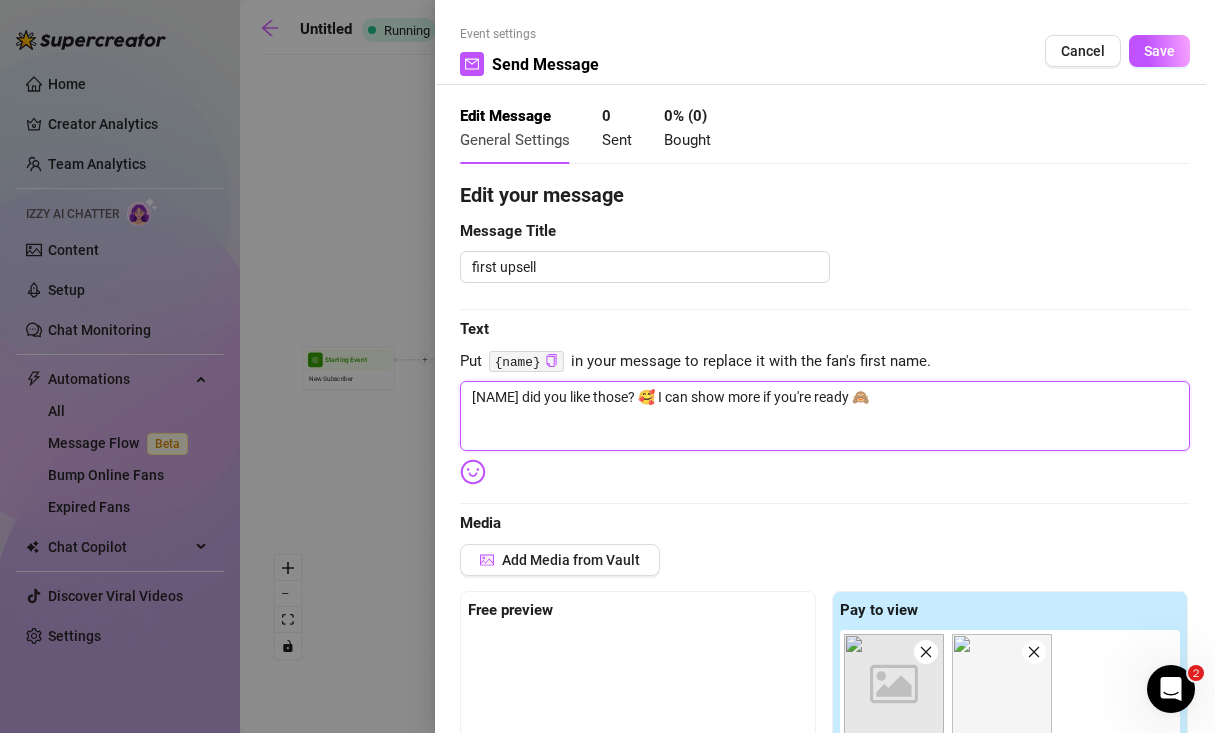 drag, startPoint x: 518, startPoint y: 398, endPoint x: 450, endPoint y: 398, distance: 68 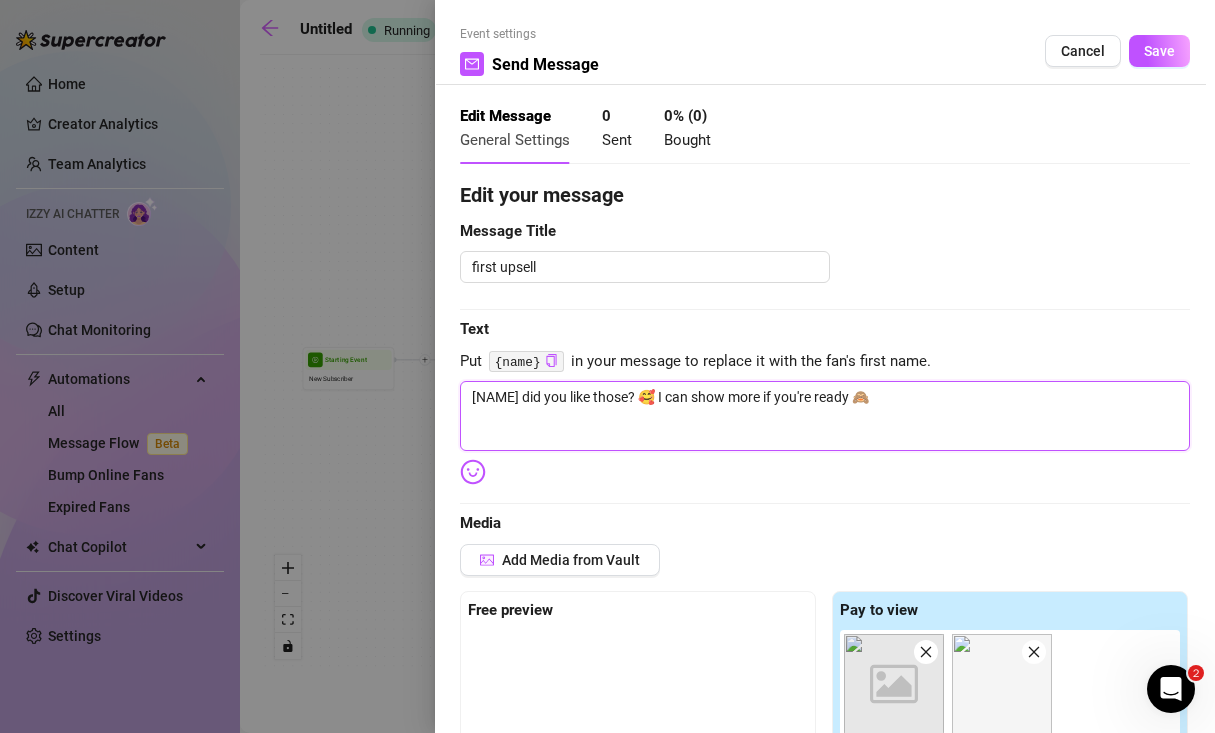 click on "Event settings Send Message Cancel Save Edit Message General Settings 0 Sent   0 % ( 0 ) Bought Edit your message Message Title first upsell  Text Put   [NAME]   in your message to replace it with the fan's first name. [NAME] did you like those? 🥰 I can show more if you're ready 🙈 Media Add Media from Vault Free preview Pay to view Image placeholder Tag Collaborators   @ Tag creator Price $ 35.00 Override with Personalized AI Pricing Message Settings Don’t send if the fan purchased this media Unsend message if the fan doesn’t reply within 8 hours Don’t send if the fan messaged you" at bounding box center [825, 366] 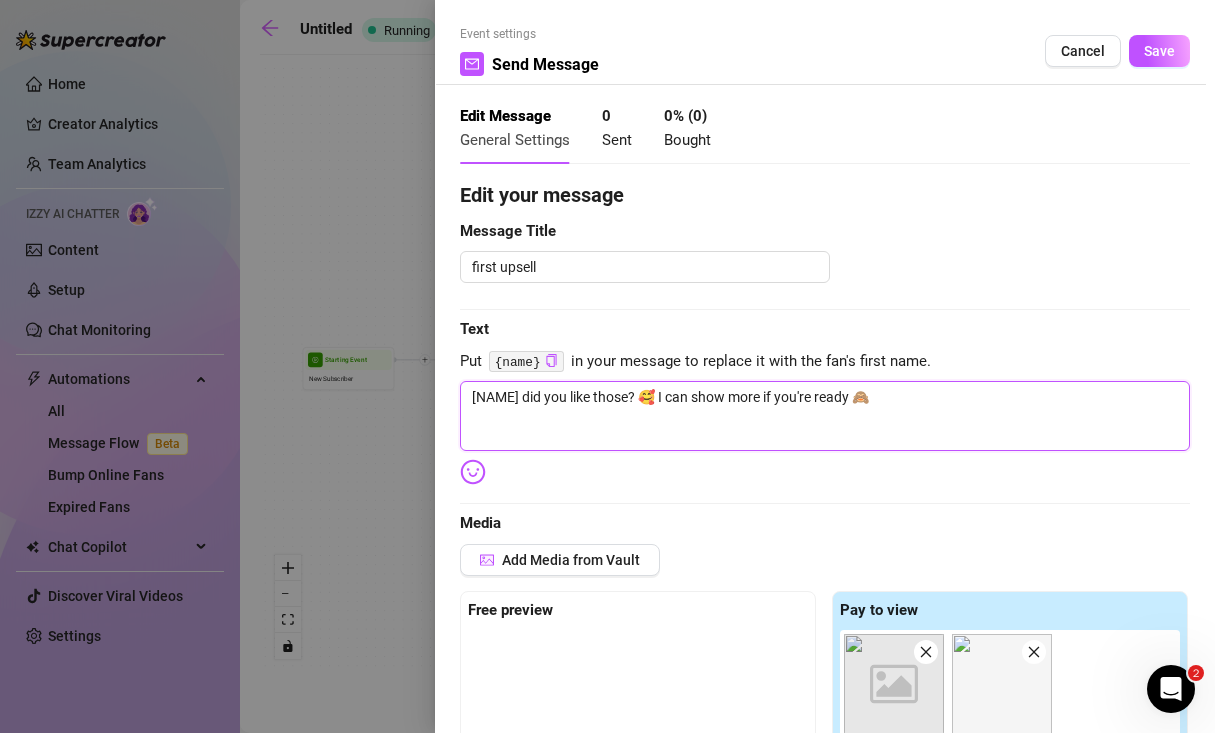 type on "hdid you like those? 🥰 I can show more if you're ready 🙈" 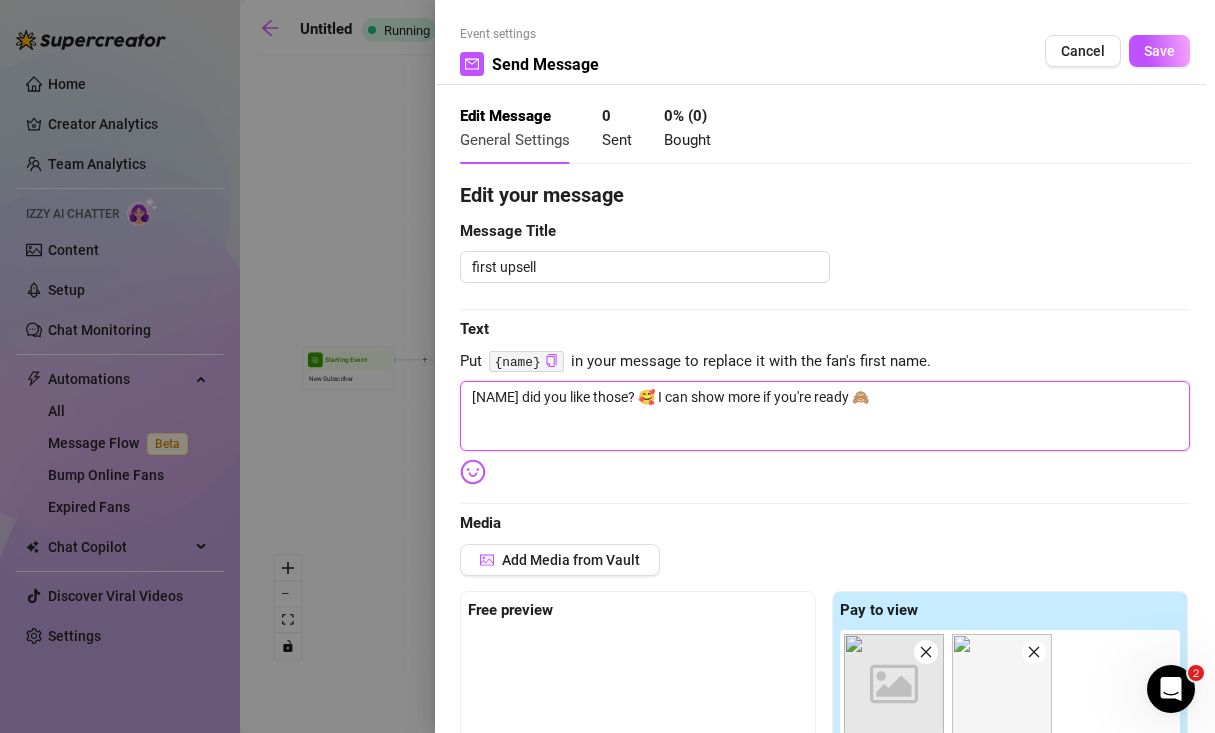 type on "hdid you like those? 🥰 I can show more if you're ready 🙈" 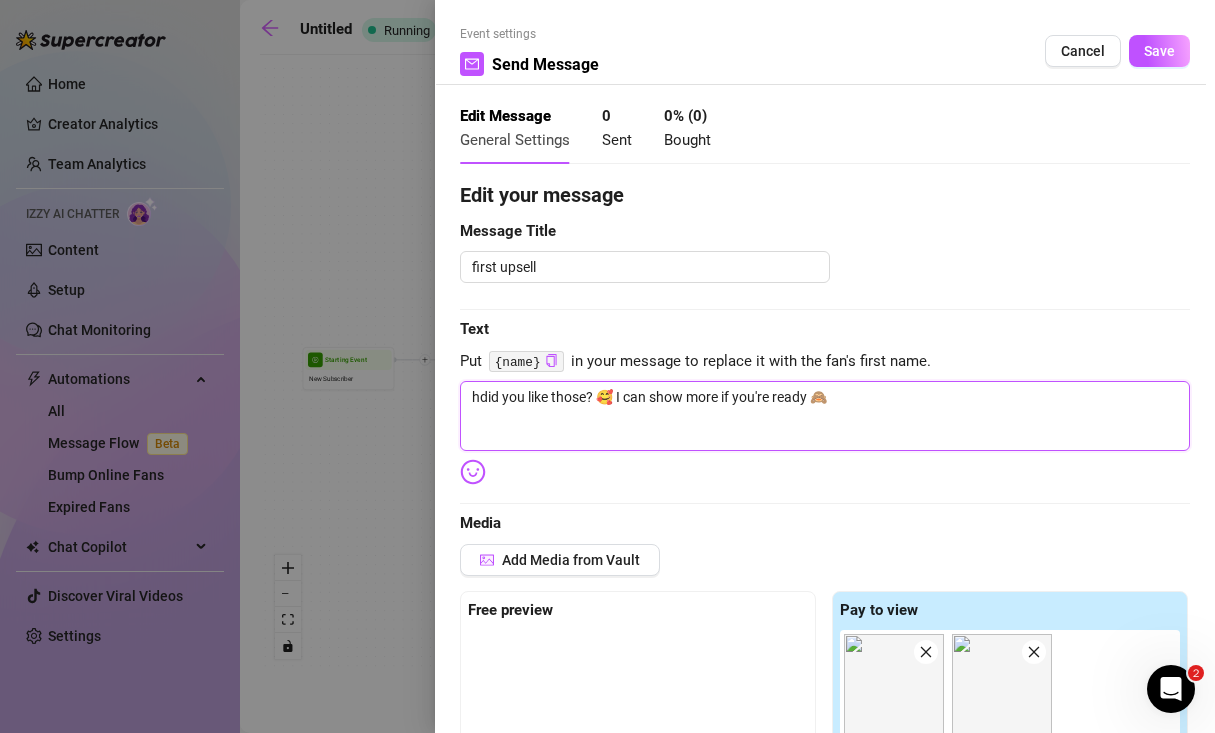 type on "did you like those? 🥰 I can show more if you're ready 🙈" 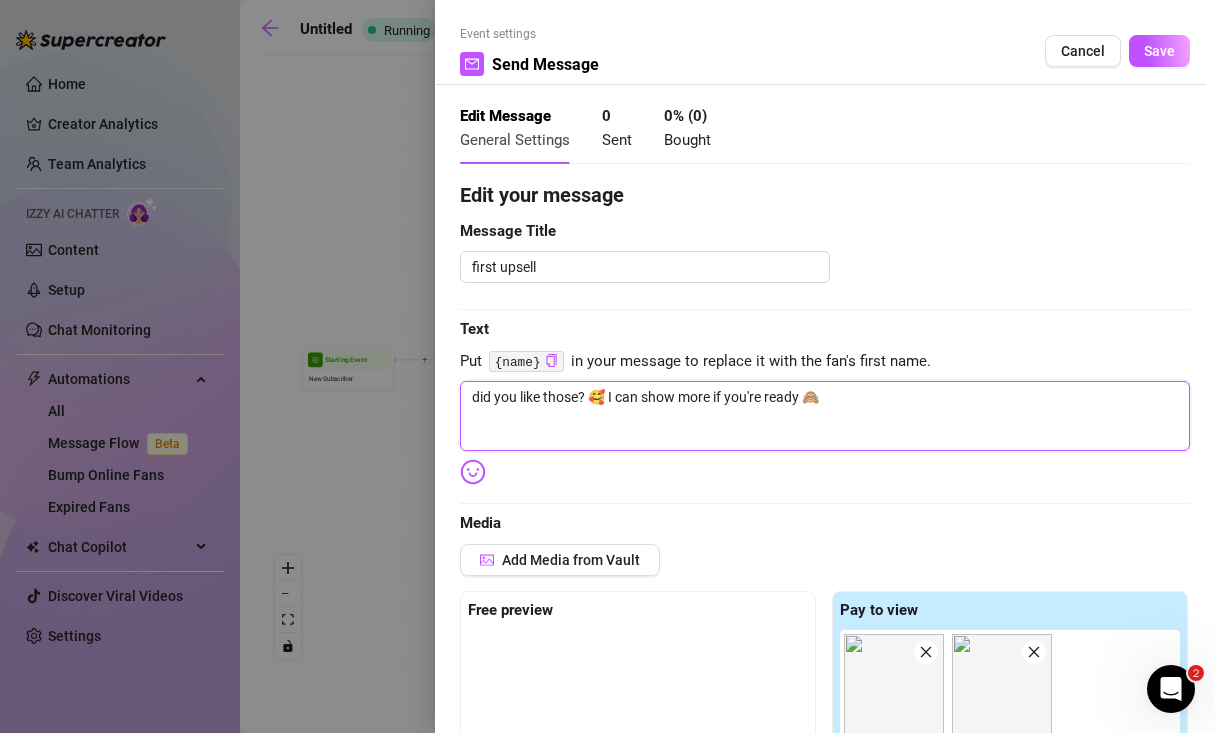 type on "hdid you like those? 🥰 I can show more if you're ready 🙈" 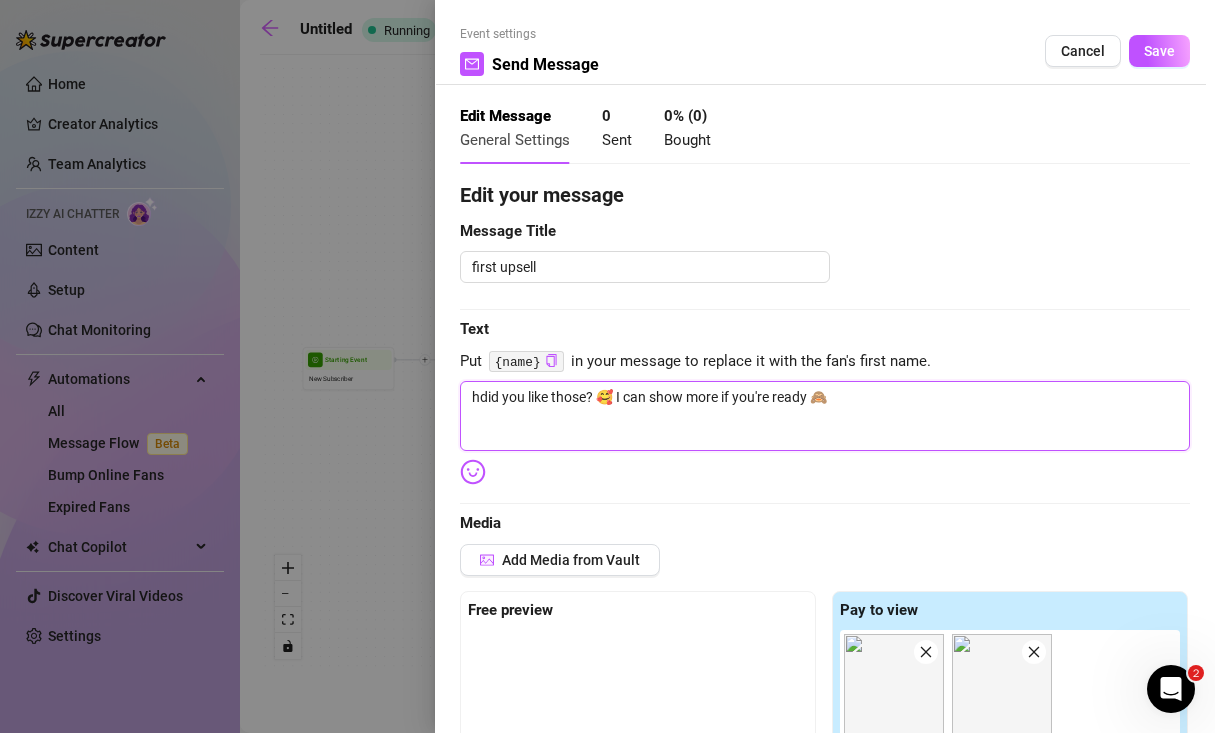 type on "hudid you like those? 🥰 I can show more if you're ready 🙈" 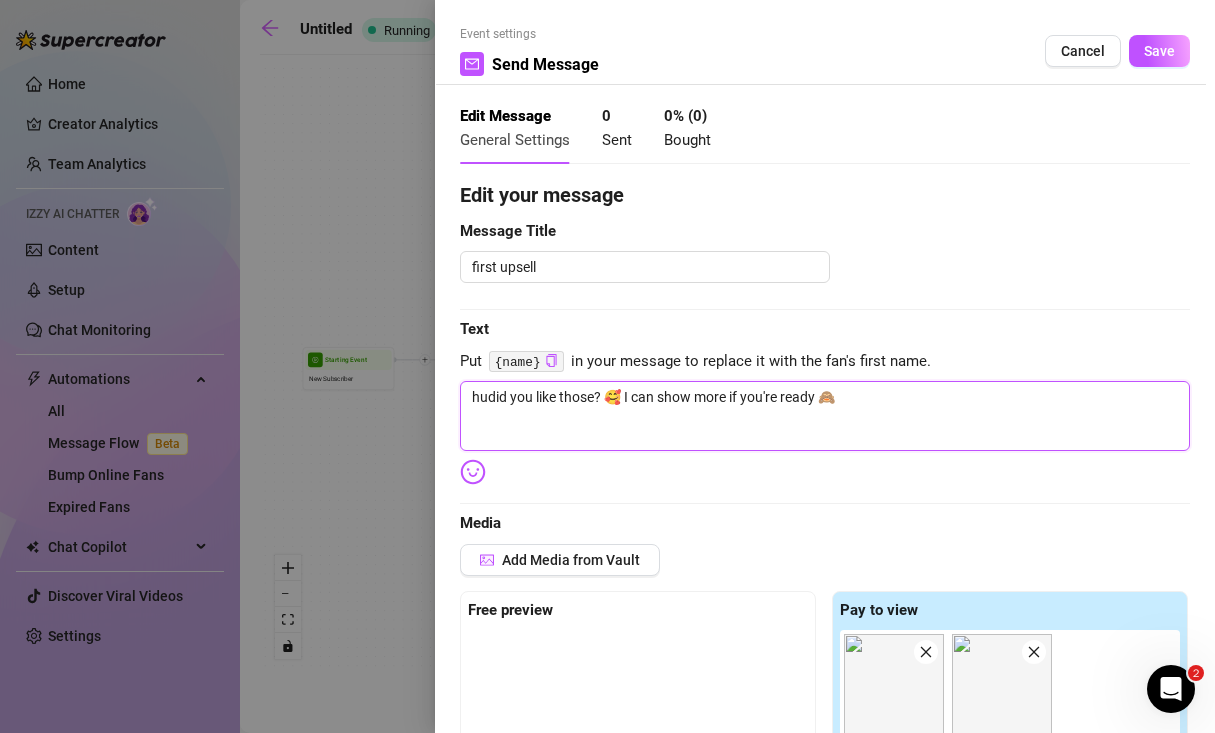 type on "hundid you like those? 🥰 I can show more if you're ready 🙈" 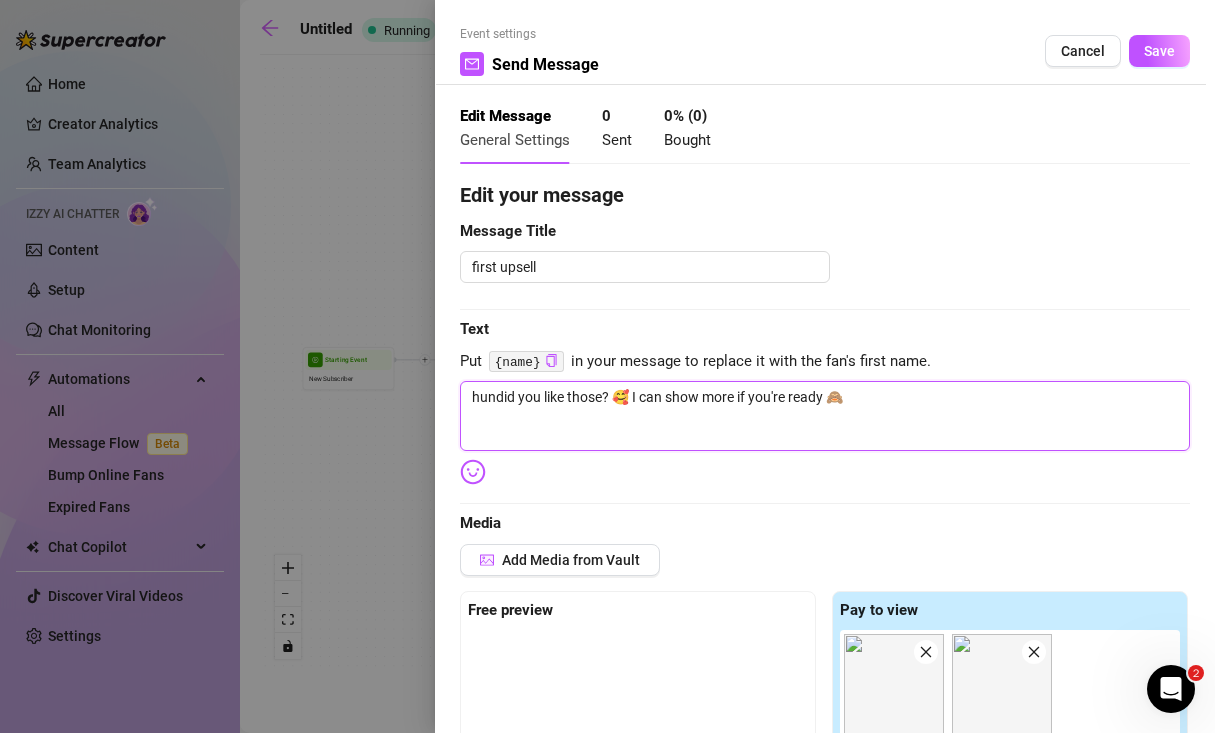 type on "hun did you like those? 🥰 I can show more if you're ready 🙈" 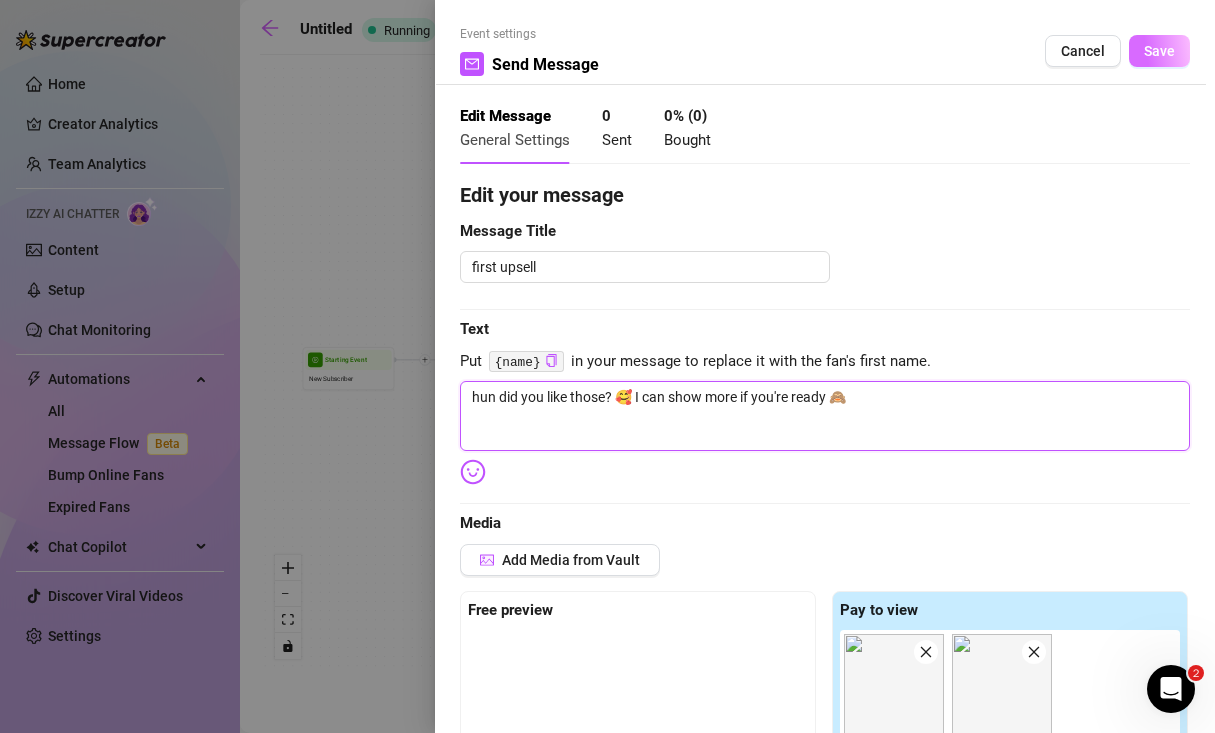 type on "hun did you like those? 🥰 I can show more if you're ready 🙈" 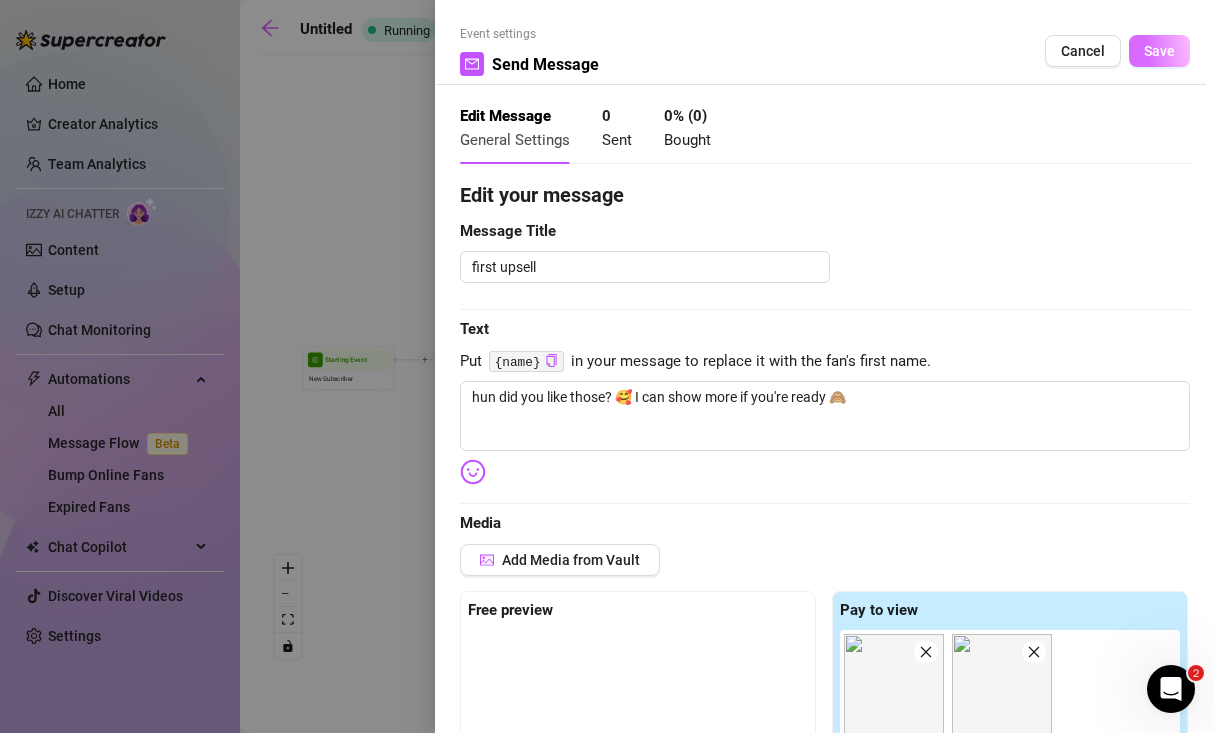 click on "Save" at bounding box center (1159, 51) 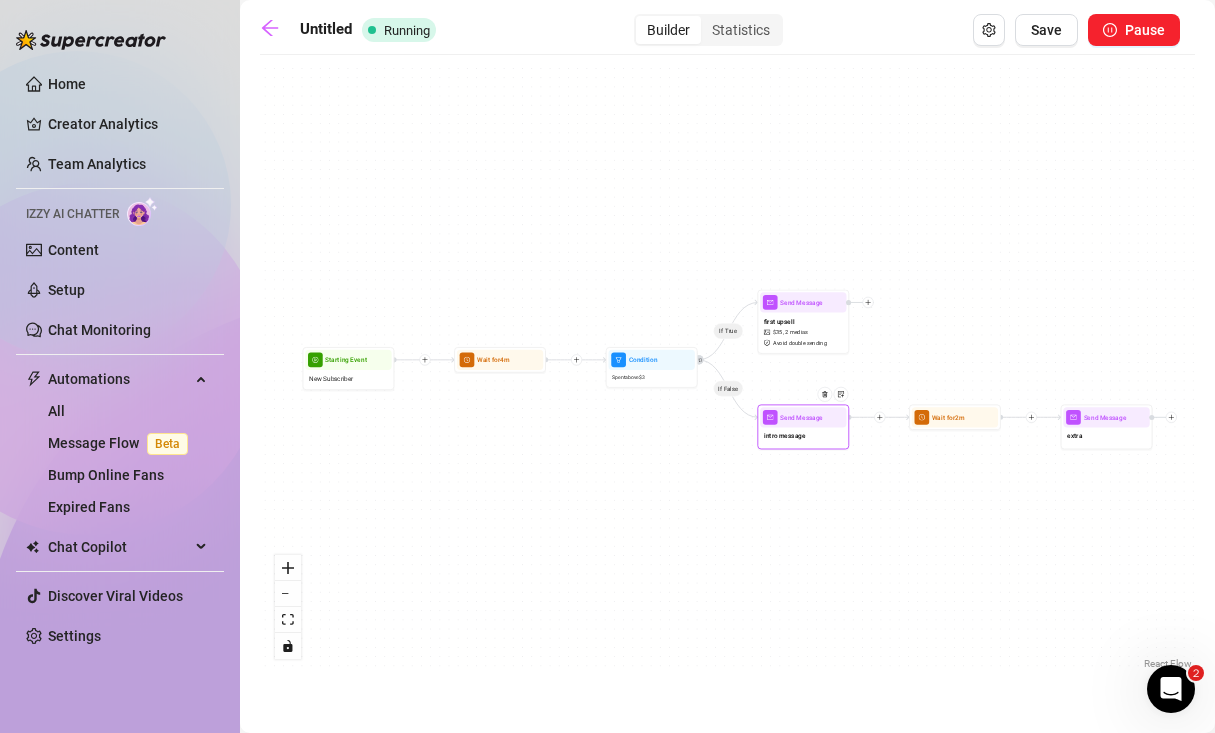 click on "intro message" at bounding box center [785, 436] 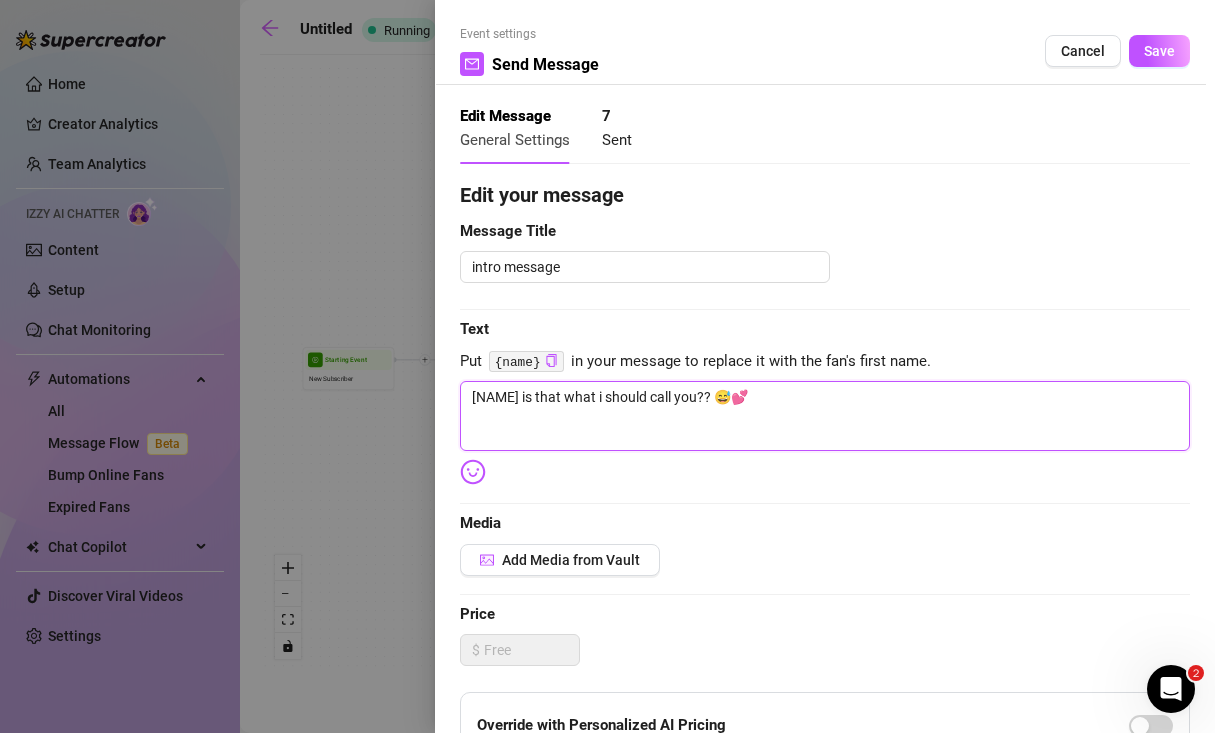drag, startPoint x: 518, startPoint y: 396, endPoint x: 447, endPoint y: 396, distance: 71 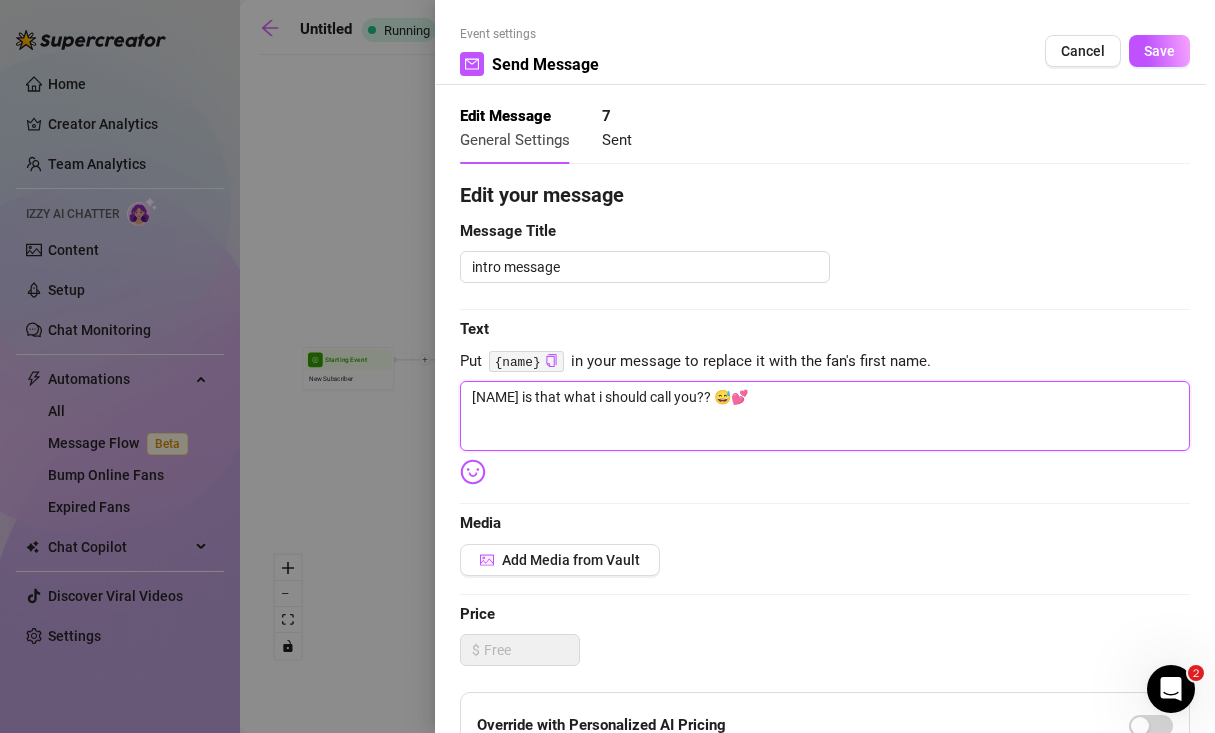 click on "Event settings Send Message Cancel Save Edit Message General Settings 7 Sent Edit your message Message Title intro message  Text Put   [NAME]   in your message to replace it with the fan's first name. [NAME] is that what i should call you?? 😅💕 Media Add Media from Vault Price $ Override with Personalized AI Pricing Message Settings Don’t send if the fan purchased this media Unsend message if the fan doesn’t reply within 8 hours Don’t send if the fan messaged you In the last 1 hours." at bounding box center [825, 366] 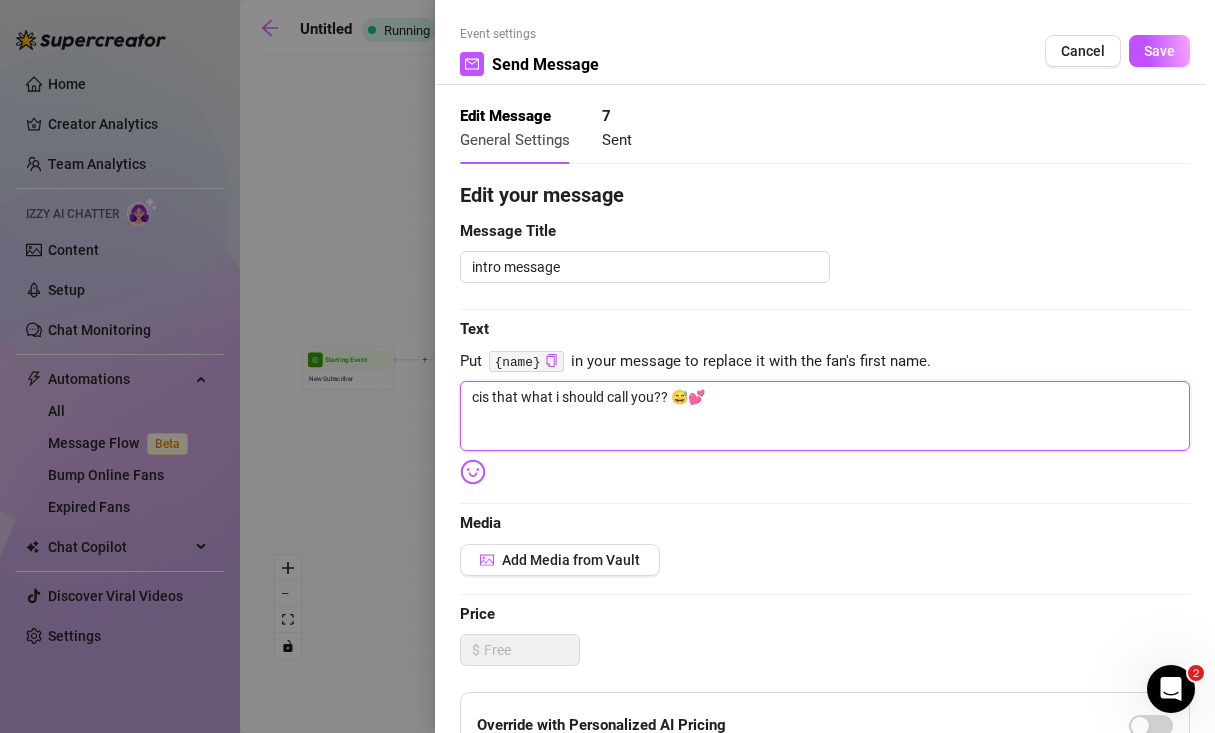 type on "cuis that what i should call you?? 😅💕" 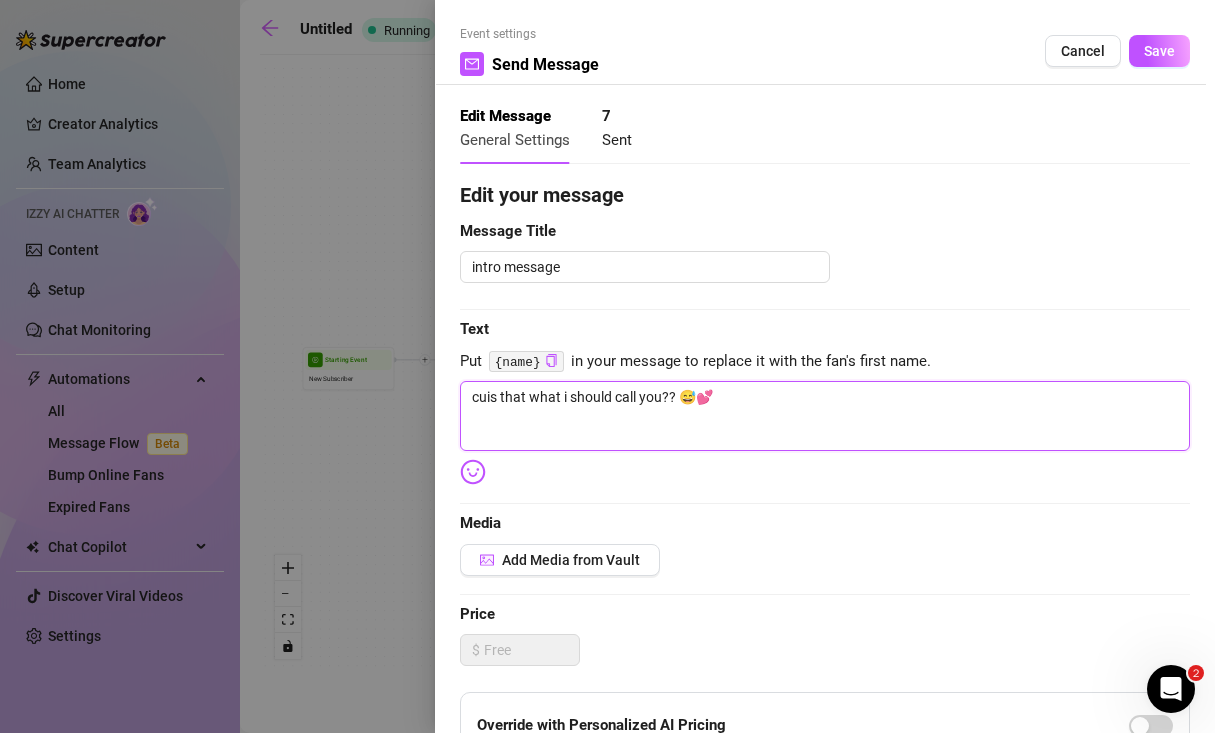 type on "cutis that what i should call you?? 😅💕" 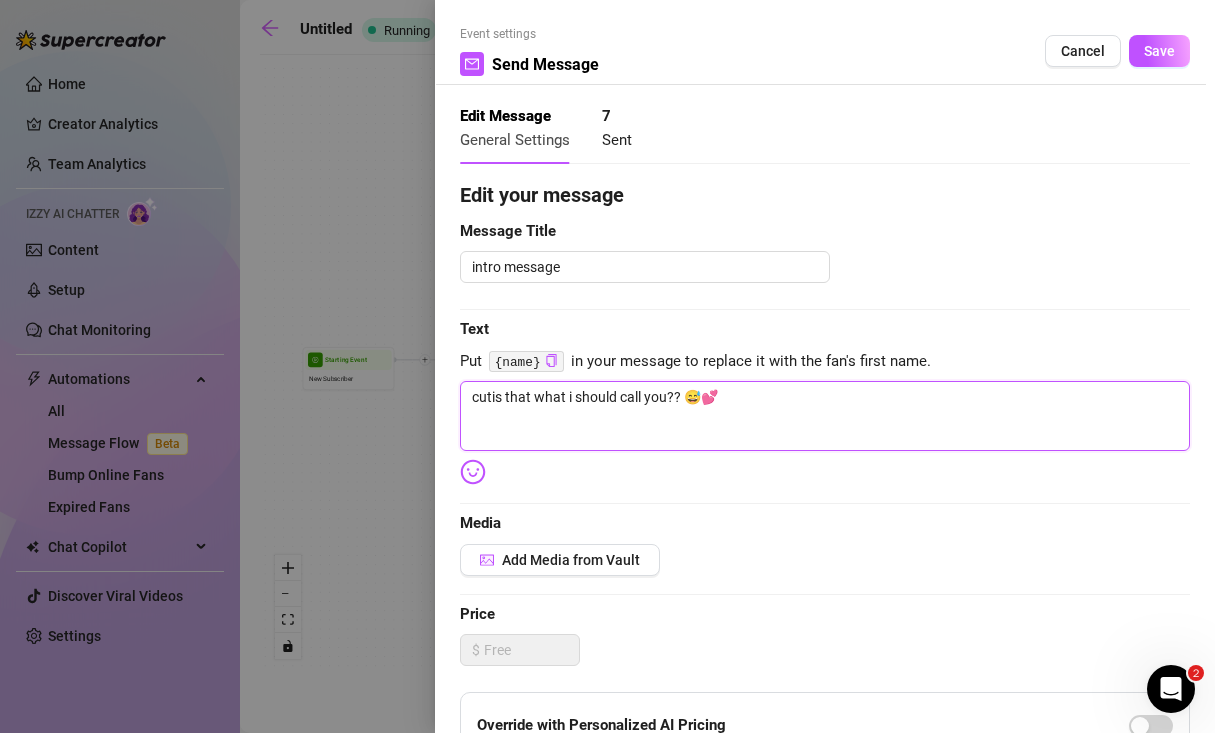 type on "cuteis that what i should call you?? 😅💕" 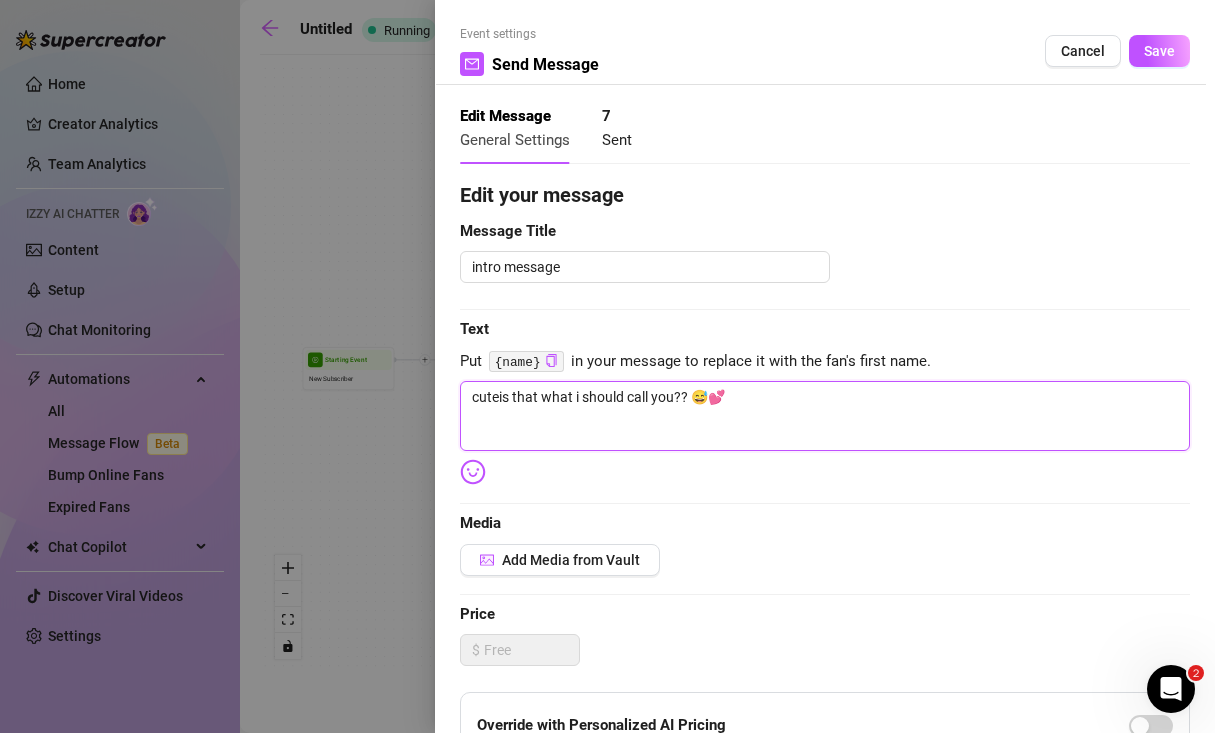 type on "cute is that what i should call you?? 😅💕" 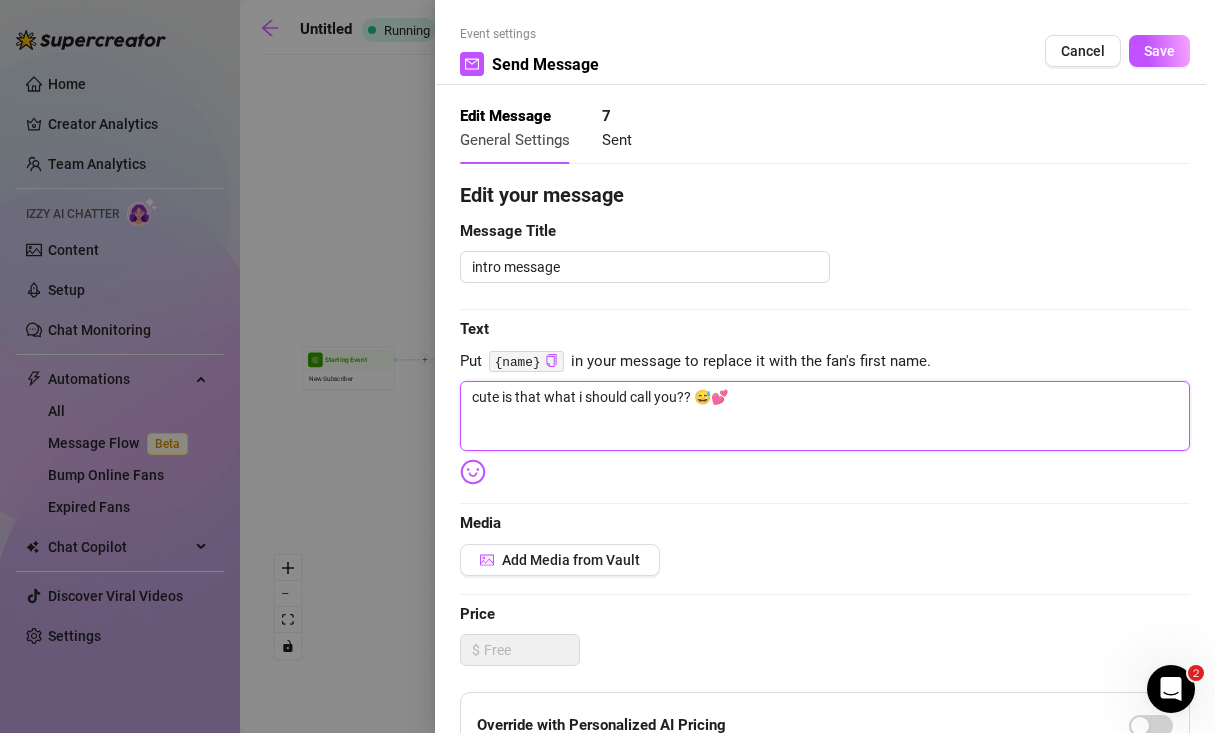 type on "cute uis that what i should call you?? 😅💕" 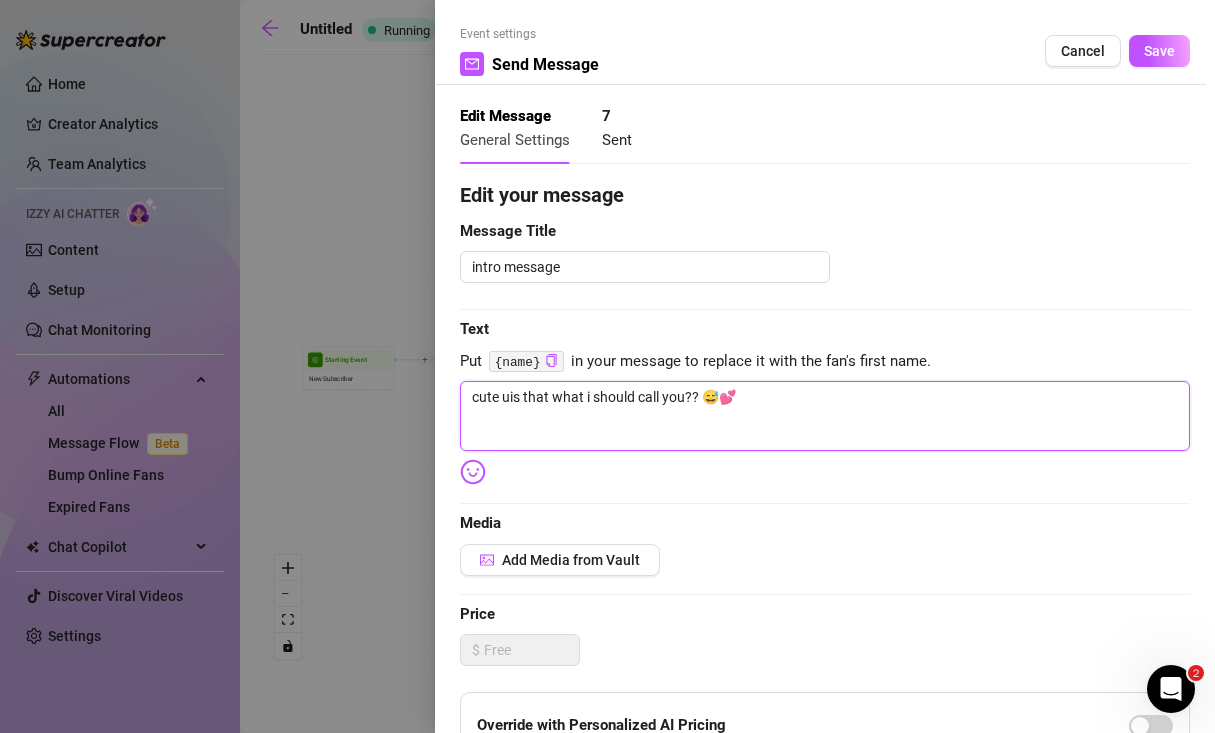 type on "cute usis that what i should call you?? 😅💕" 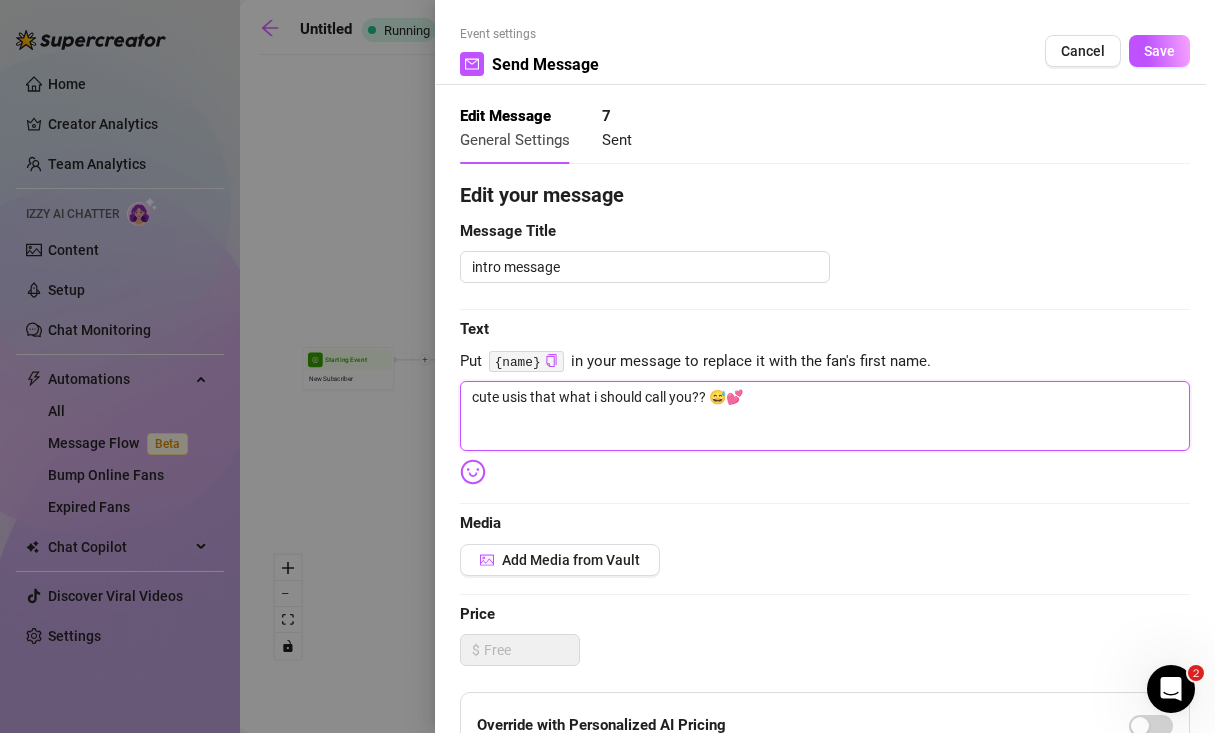 type on "cute useis that what i should call you?? 😅💕" 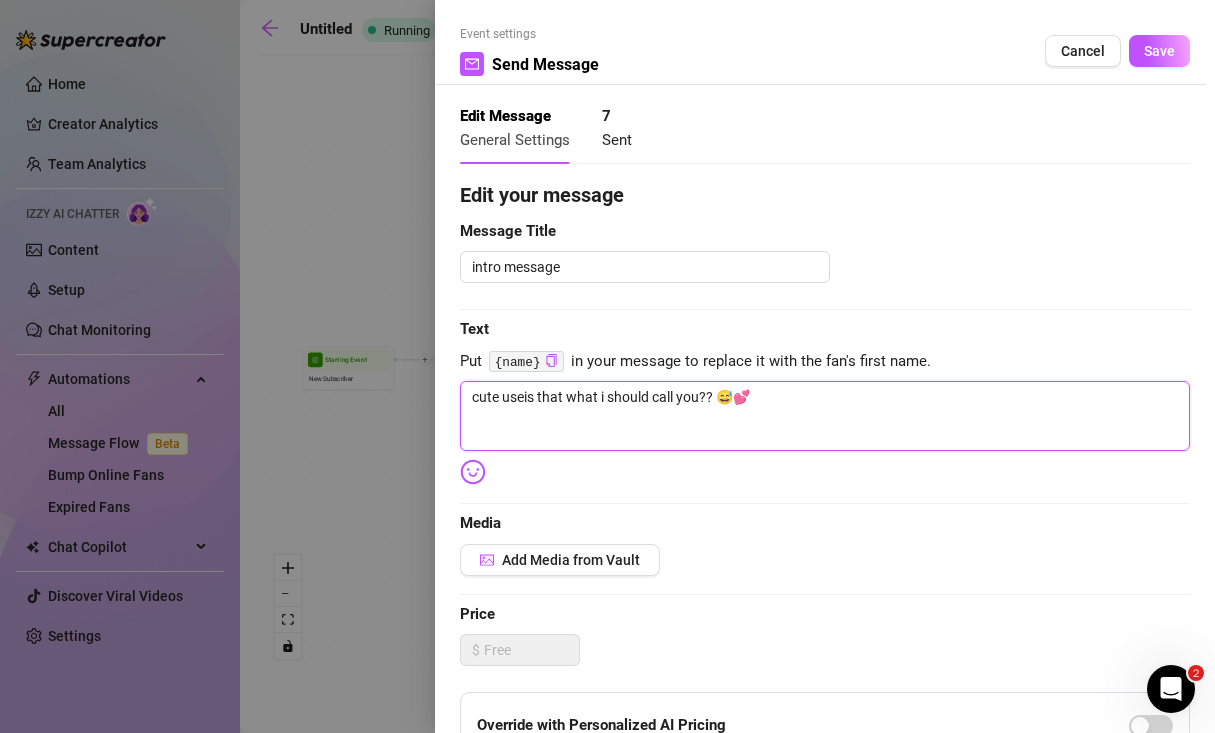 type on "cute useris that what i should call you?? 😅💕" 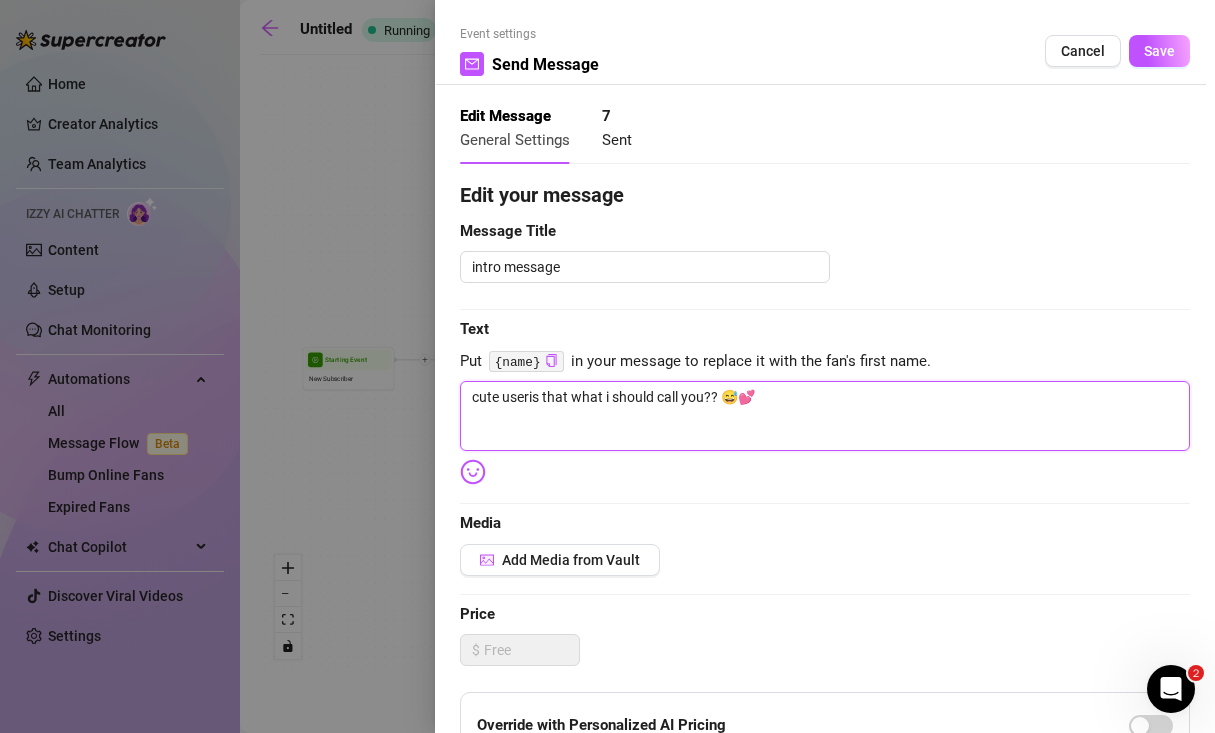 type on "cute usernis that what i should call you?? 😅💕" 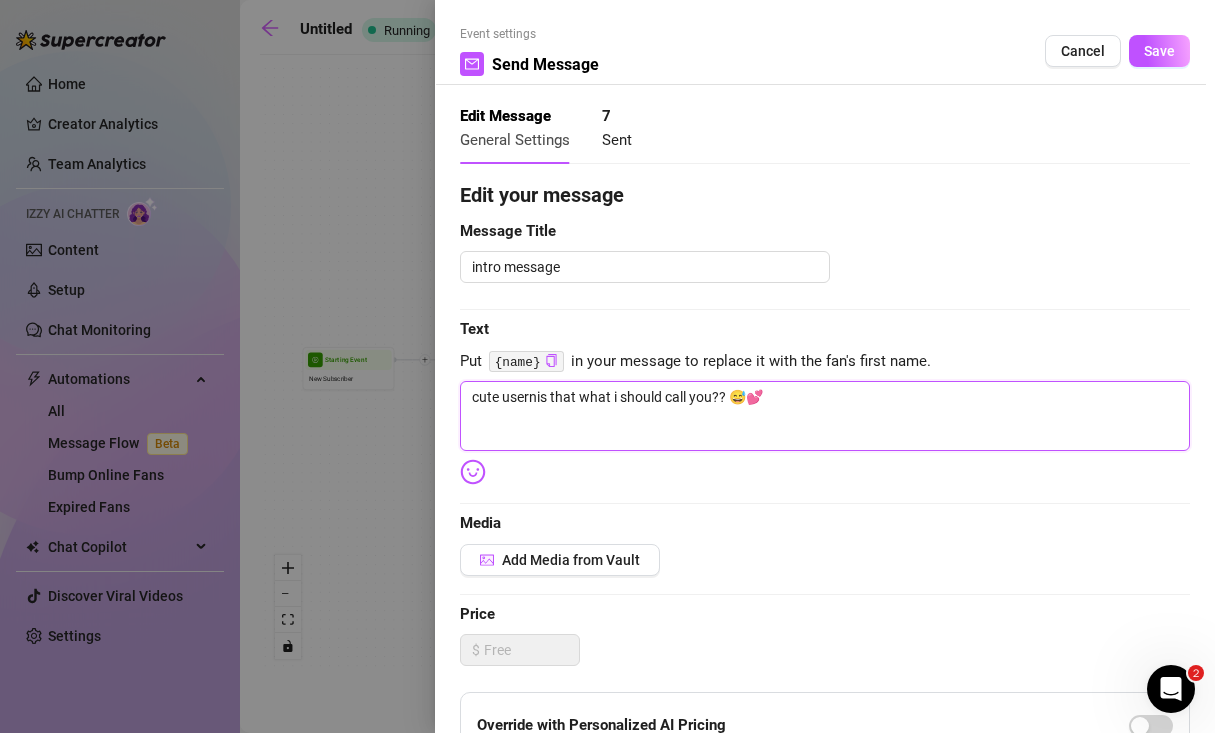 type on "cute usernmis that what i should call you?? 😅💕" 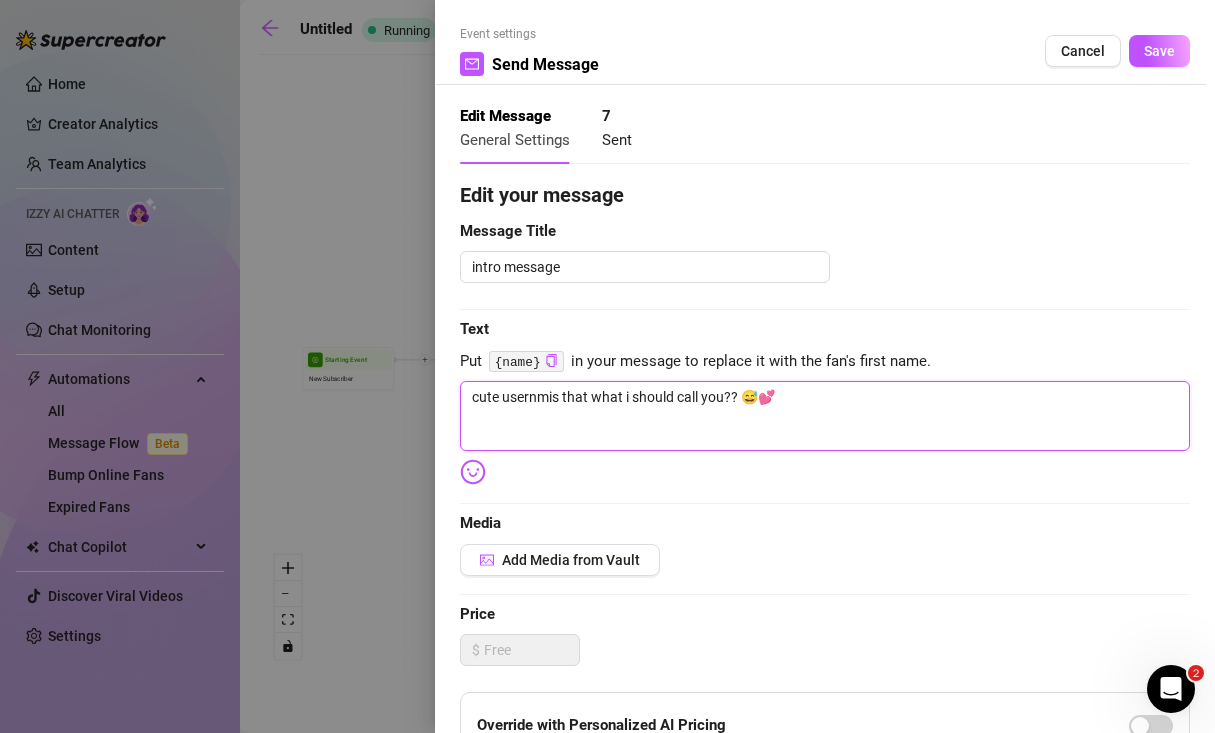 type on "cute usernis that what i should call you?? 😅💕" 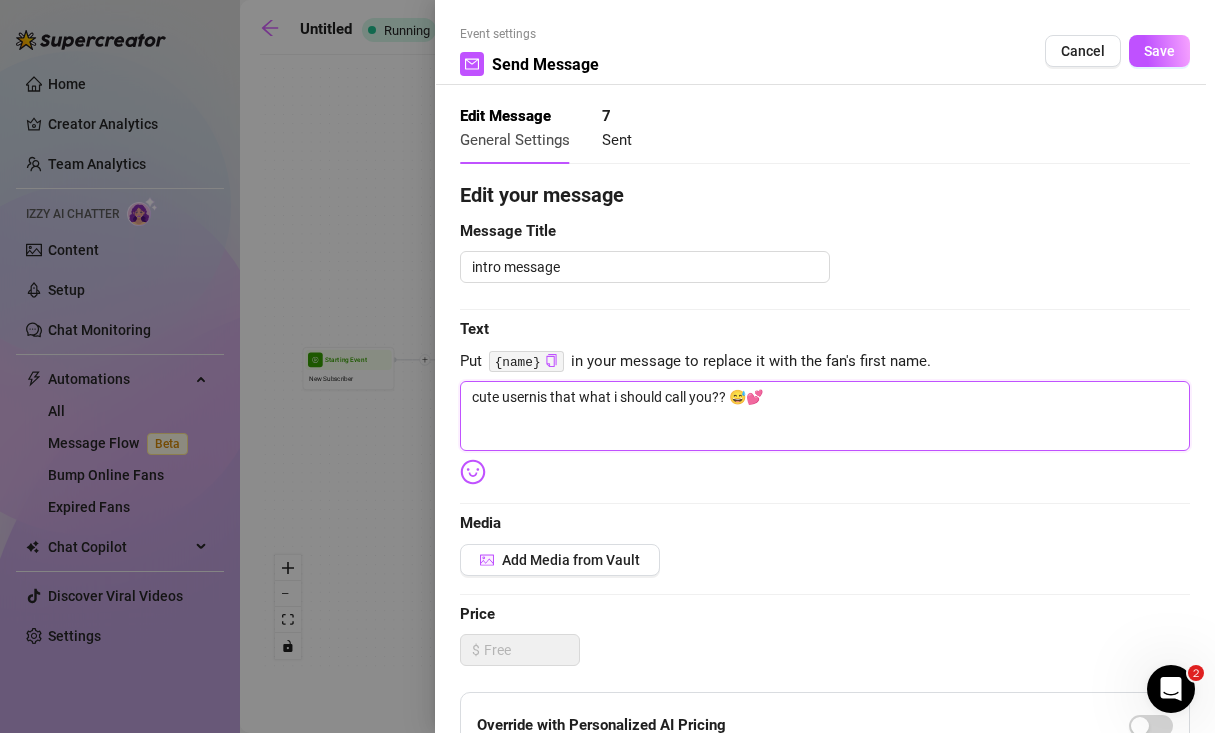 type on "cute usernais that what i should call you?? 😅💕" 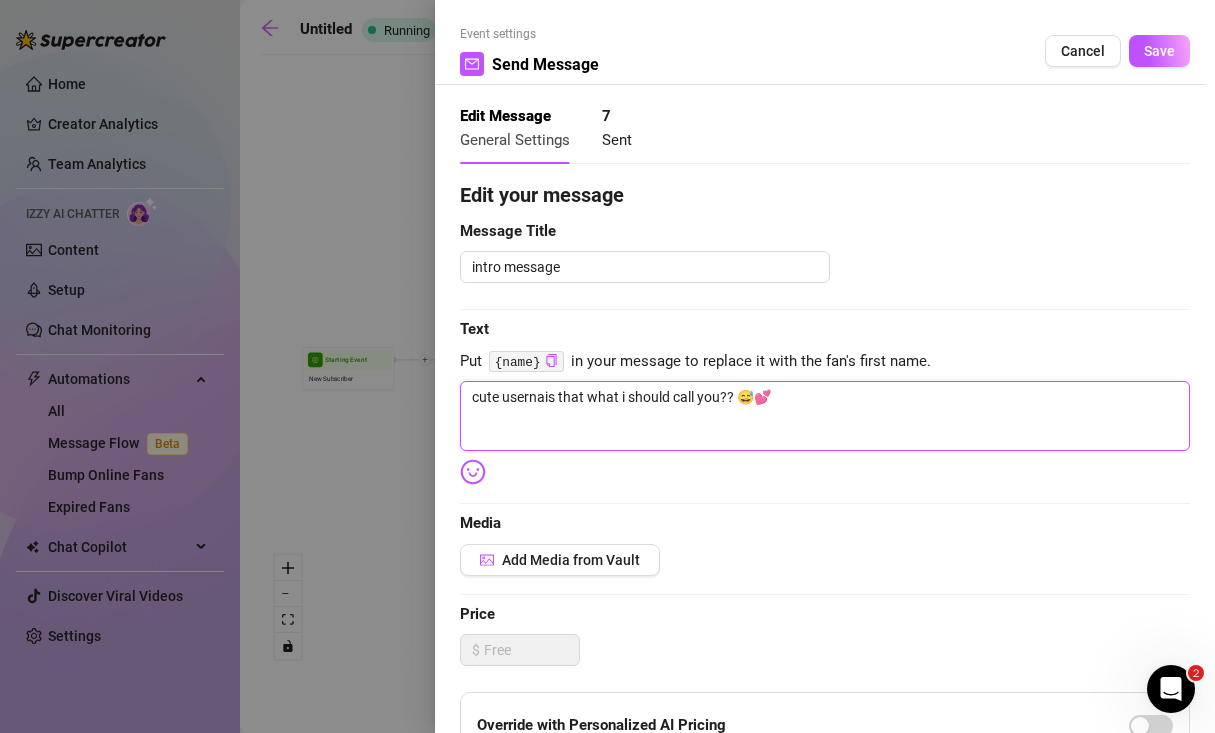 type on "cute usernamis that what i should call you?? 😅💕" 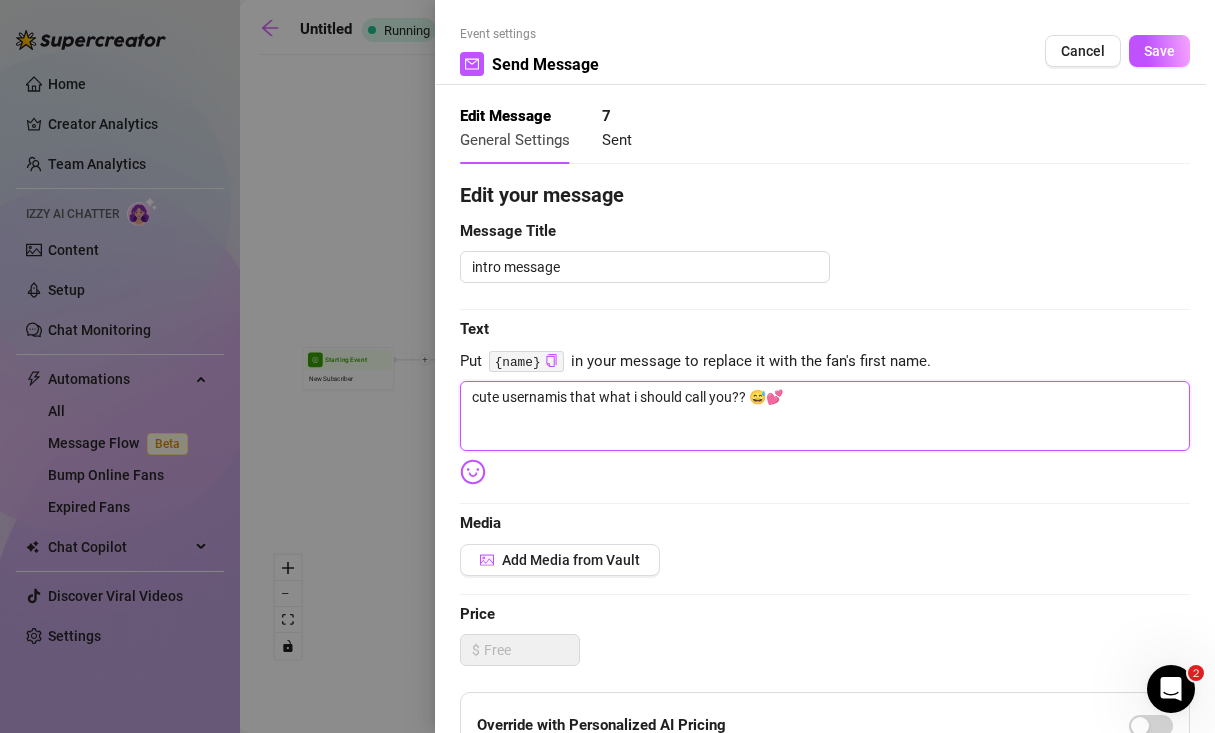type on "cute usernameis that what i should call you?? 😅💕" 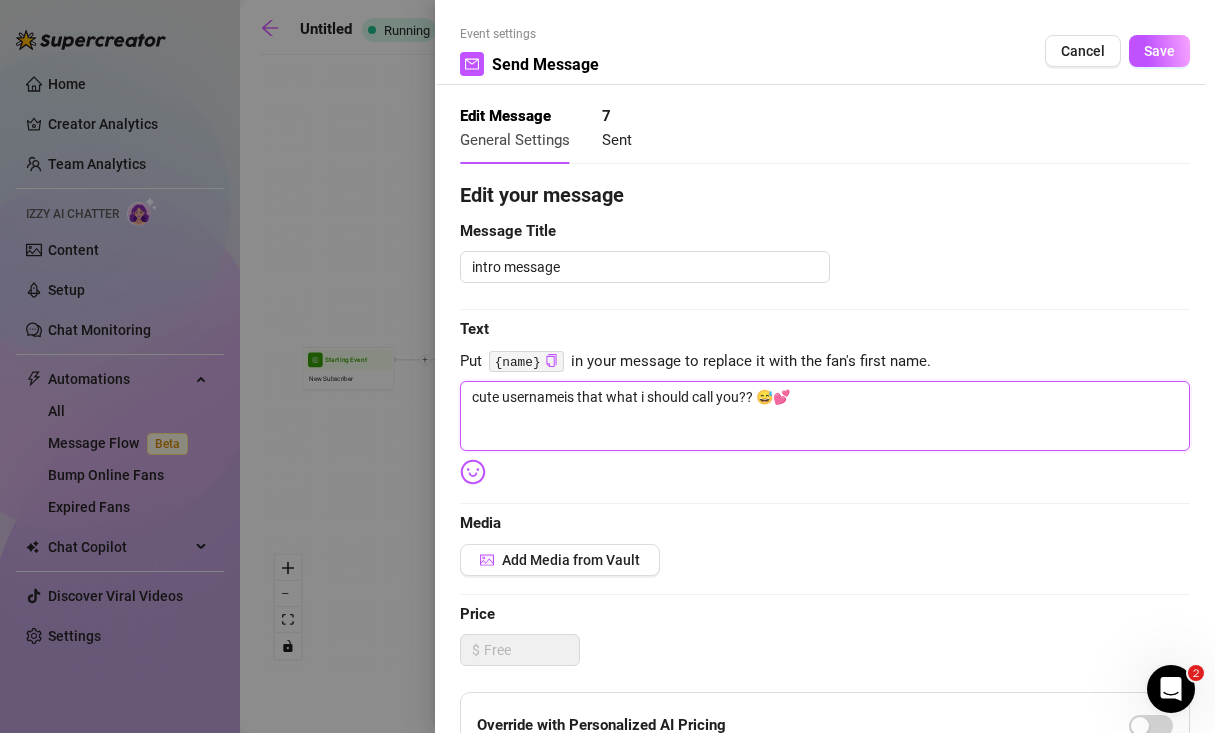 type on "cute username!is that what i should call you?? 😅💕" 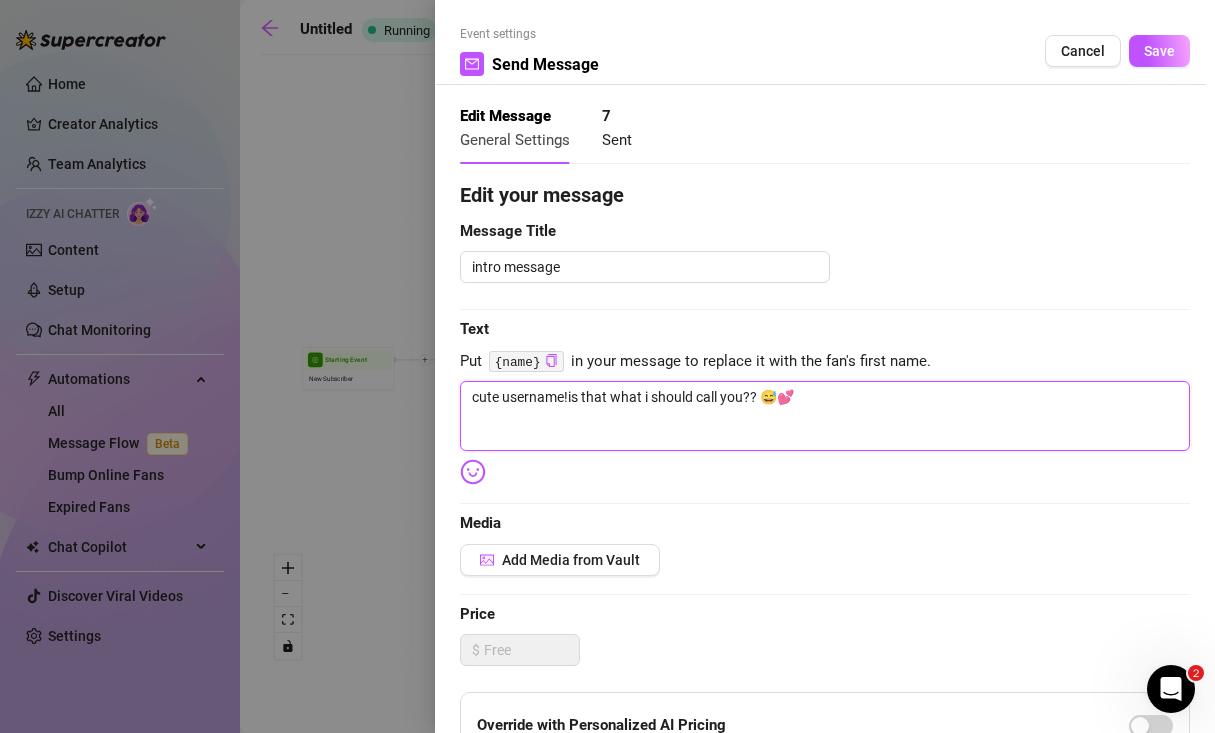 type on "cute username! is that what i should call you?? 😅💕" 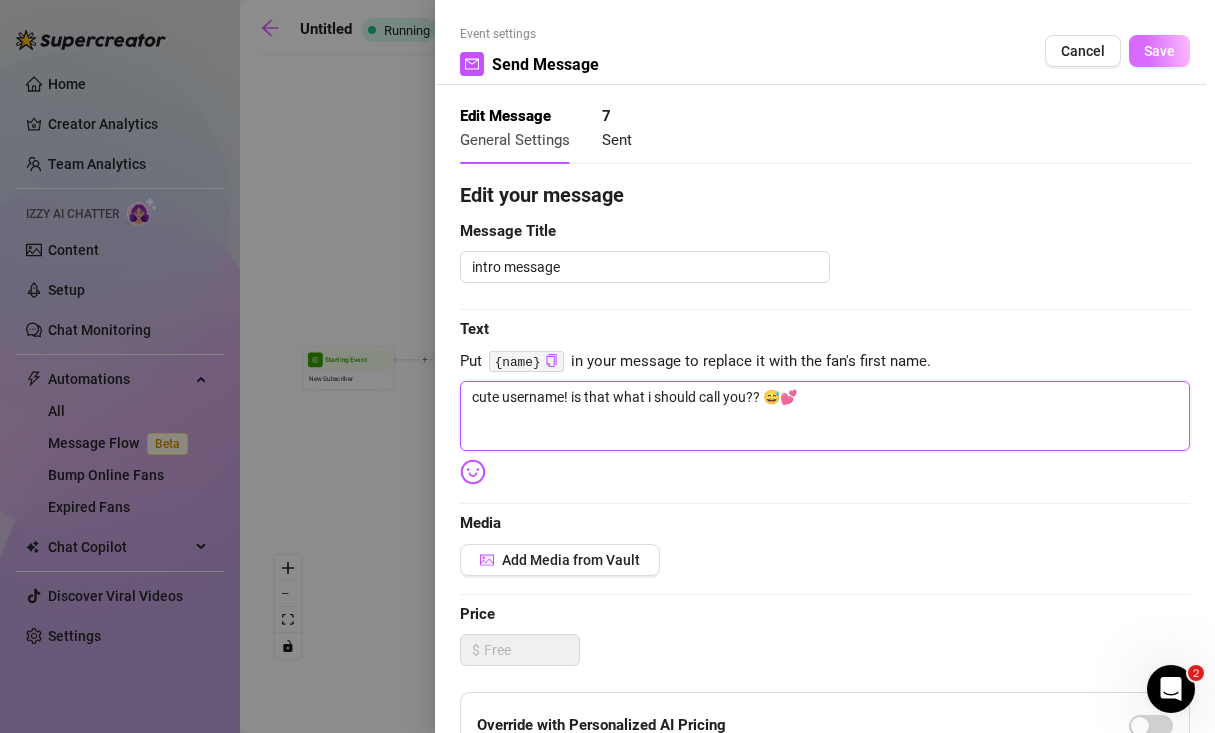 type on "cute username! is that what i should call you?? 😅💕" 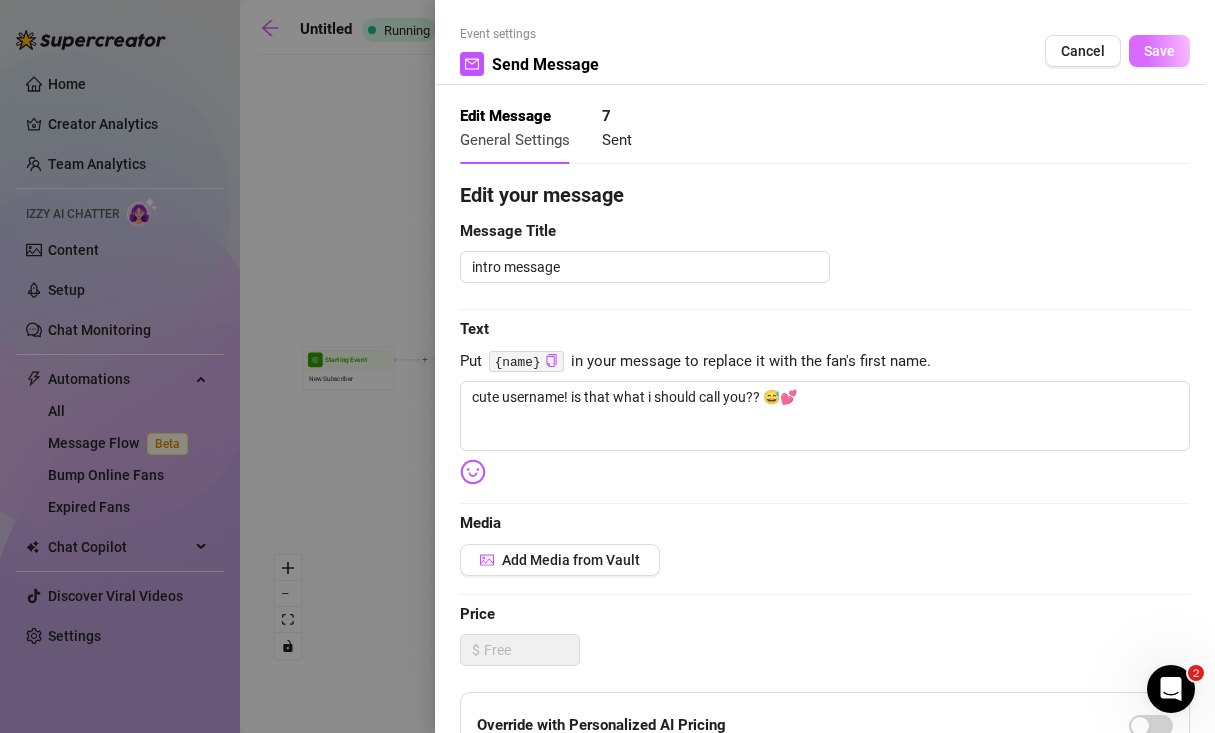 click on "Save" at bounding box center (1159, 51) 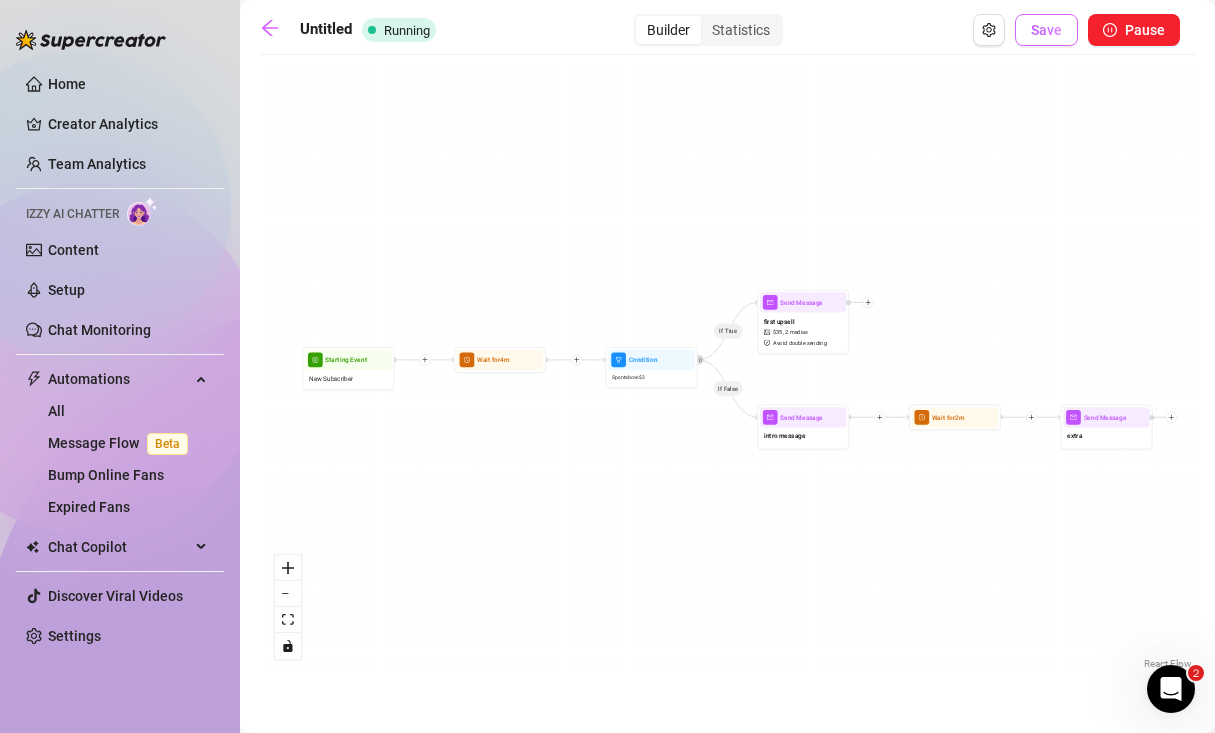 click on "Save" at bounding box center [1046, 30] 